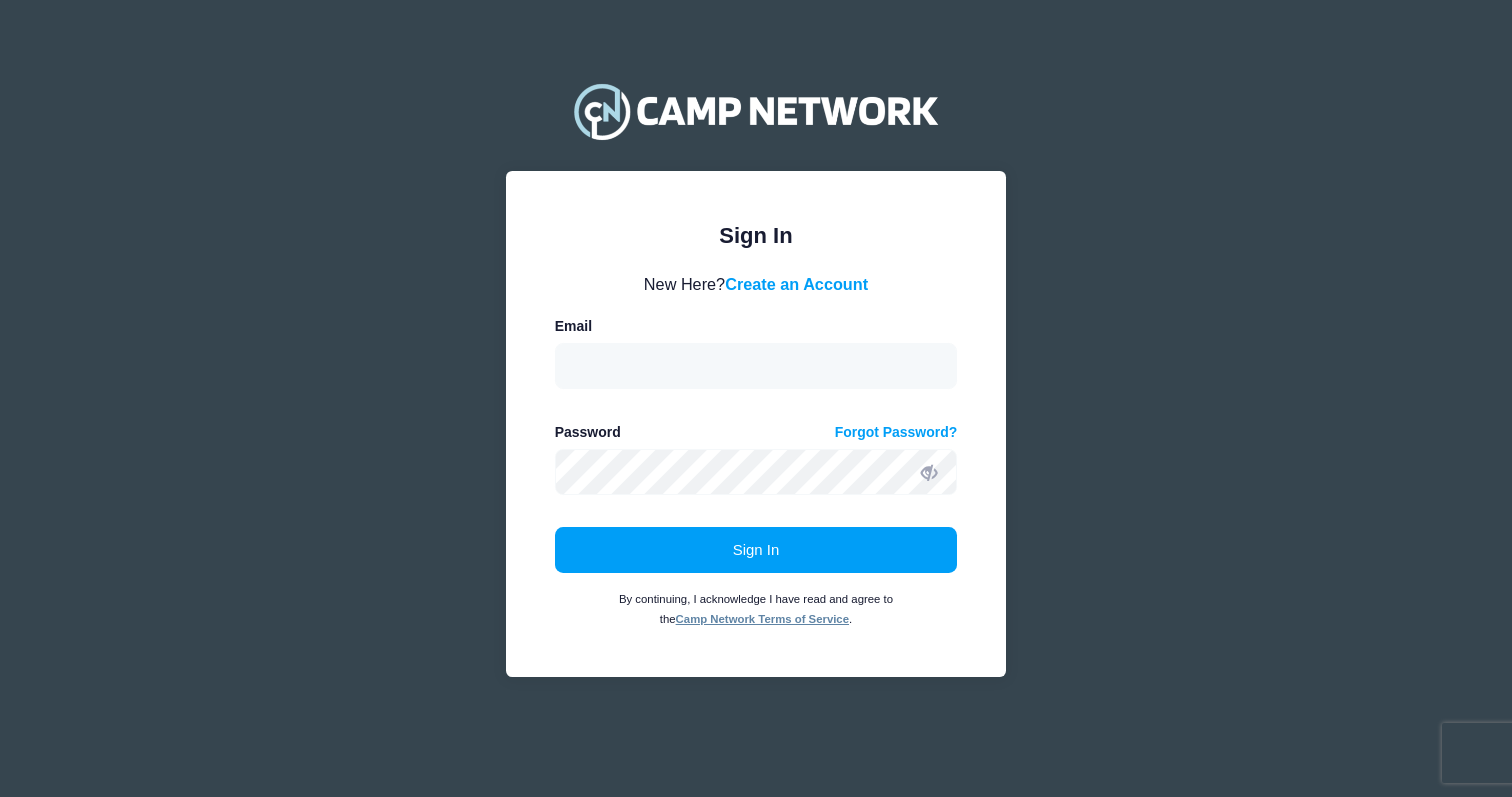 scroll, scrollTop: 0, scrollLeft: 0, axis: both 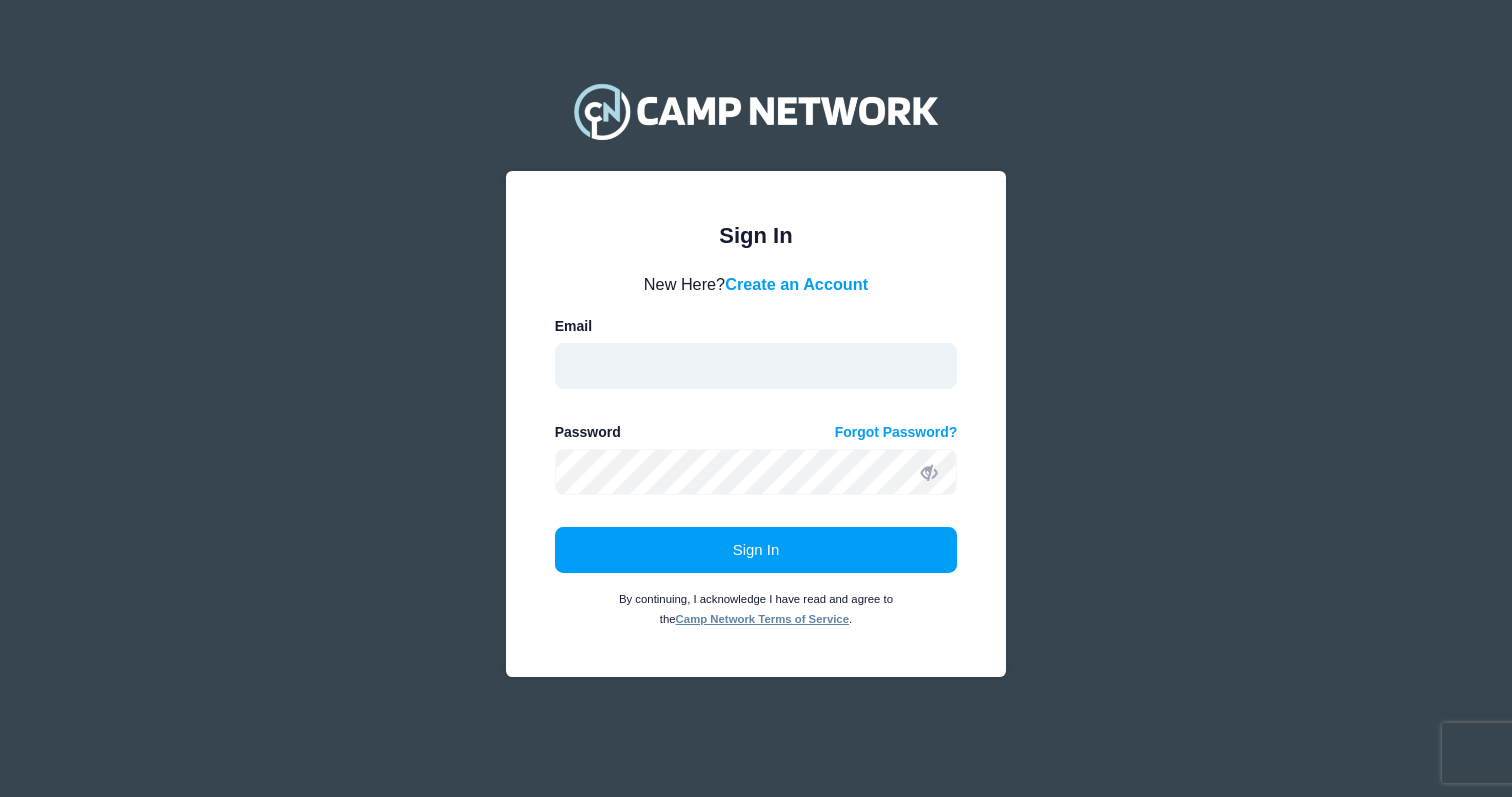 type on "[EMAIL]" 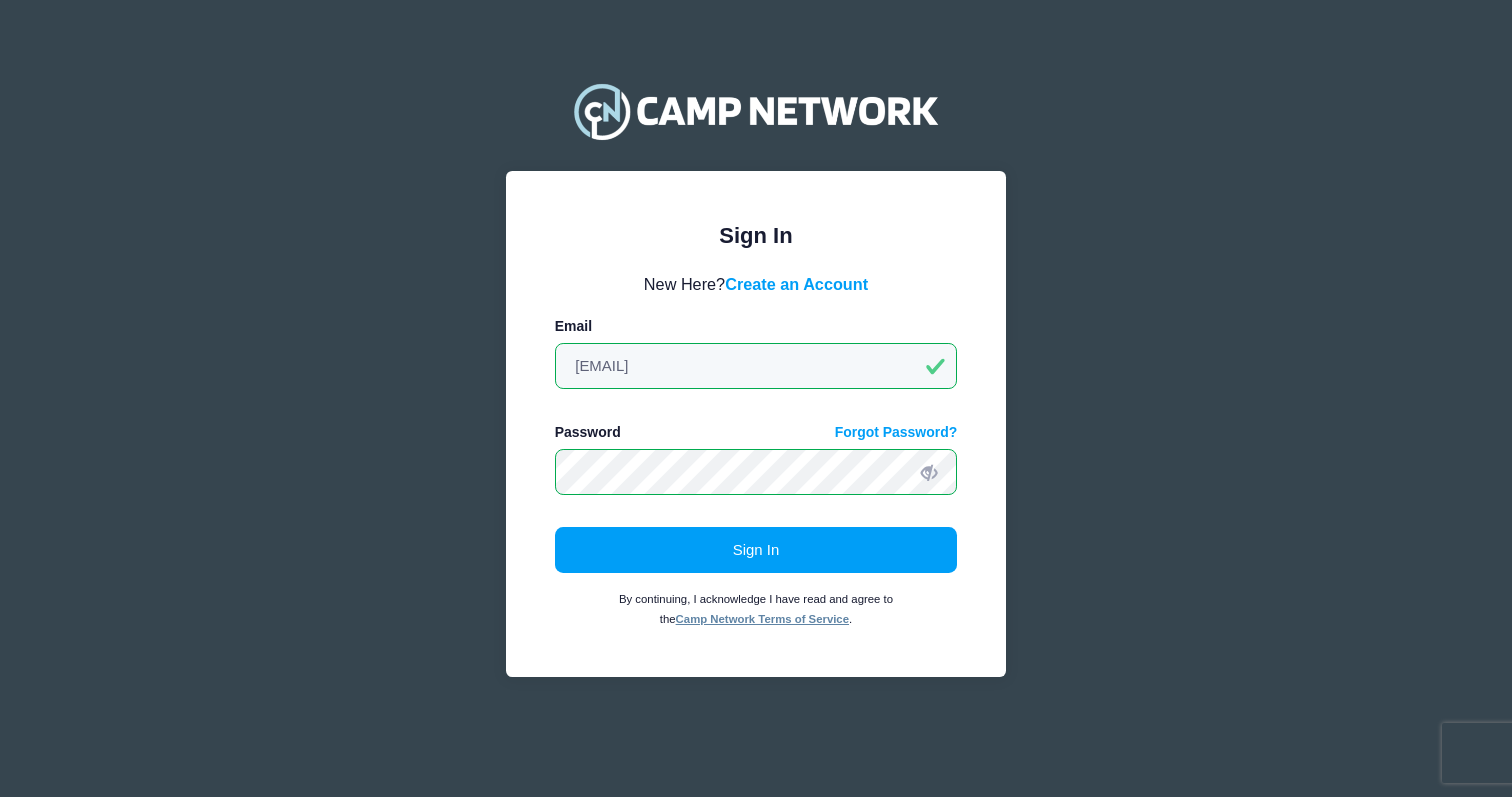 click on "Sign In" at bounding box center (756, 550) 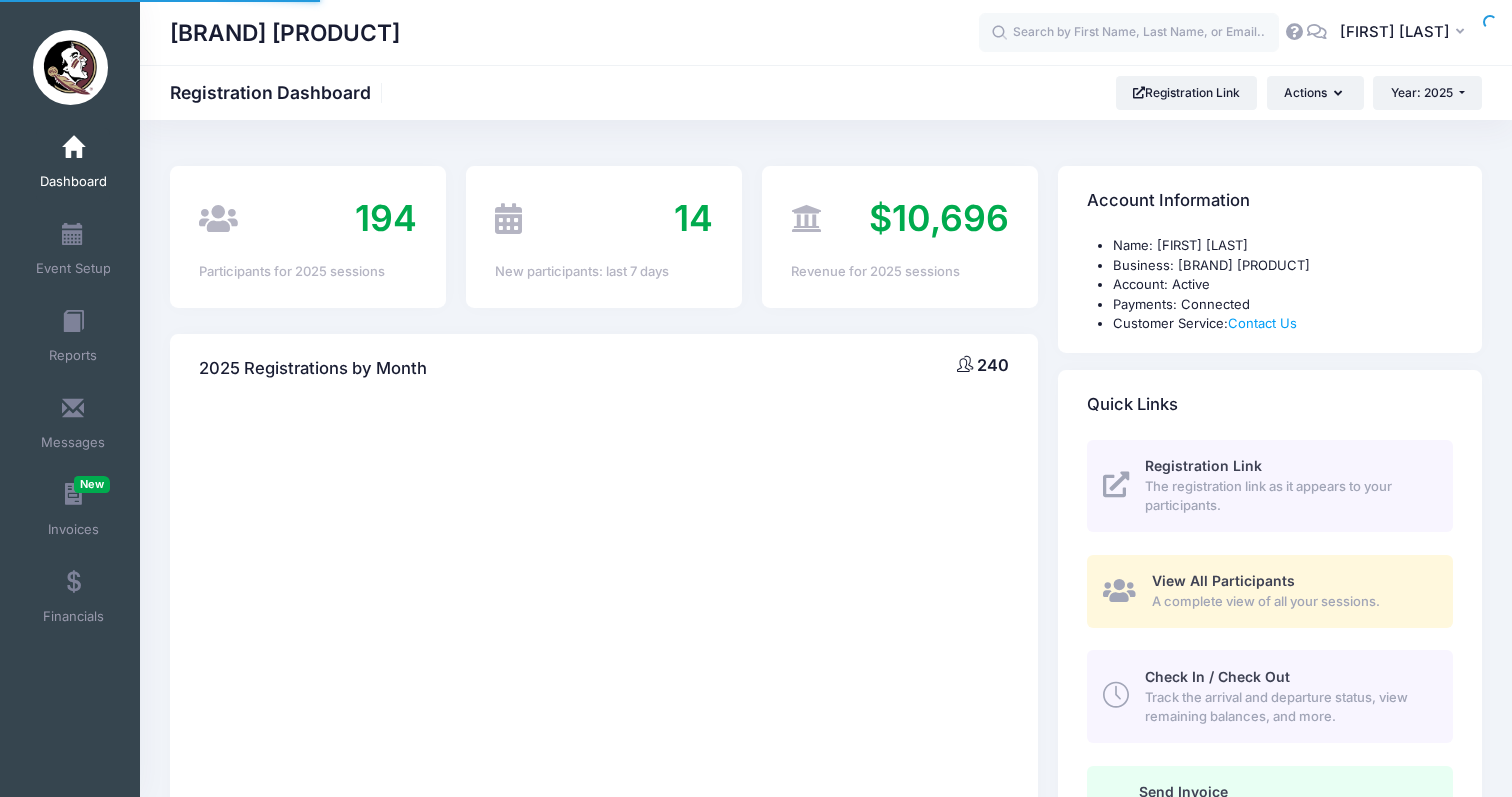 scroll, scrollTop: 0, scrollLeft: 0, axis: both 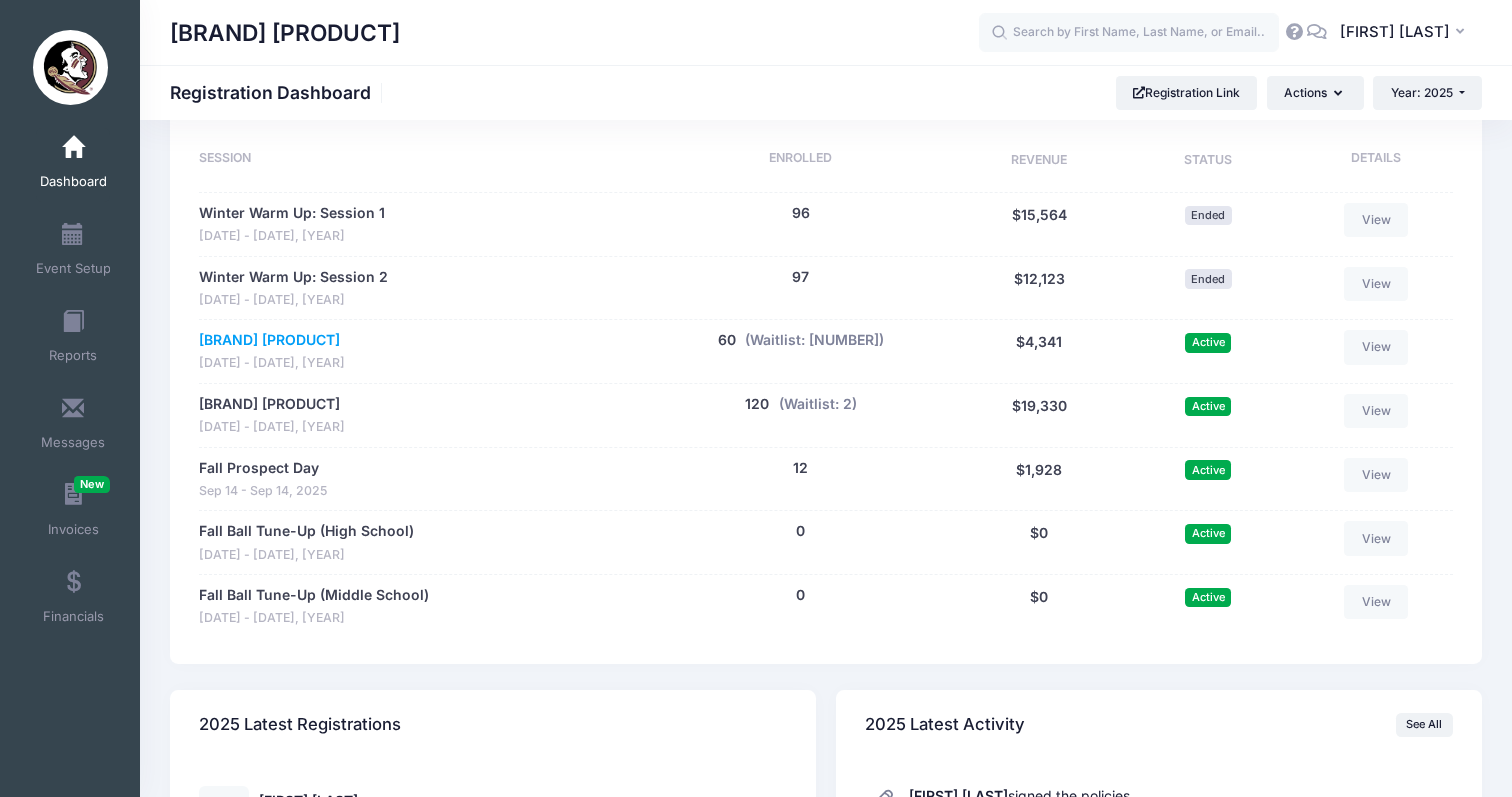 click on "Garnet and Gold Positional Clinic" at bounding box center [269, 340] 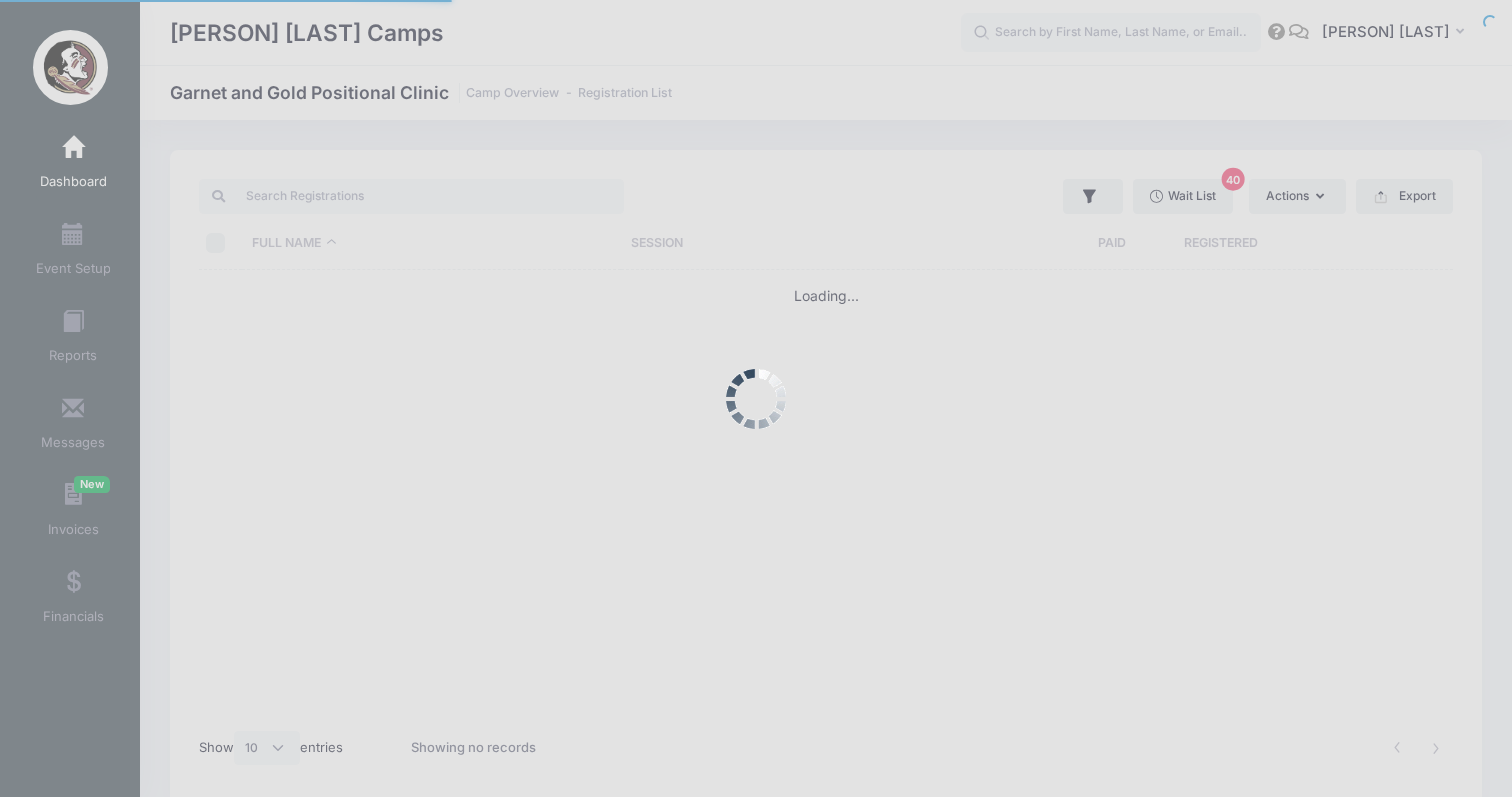 scroll, scrollTop: 0, scrollLeft: 0, axis: both 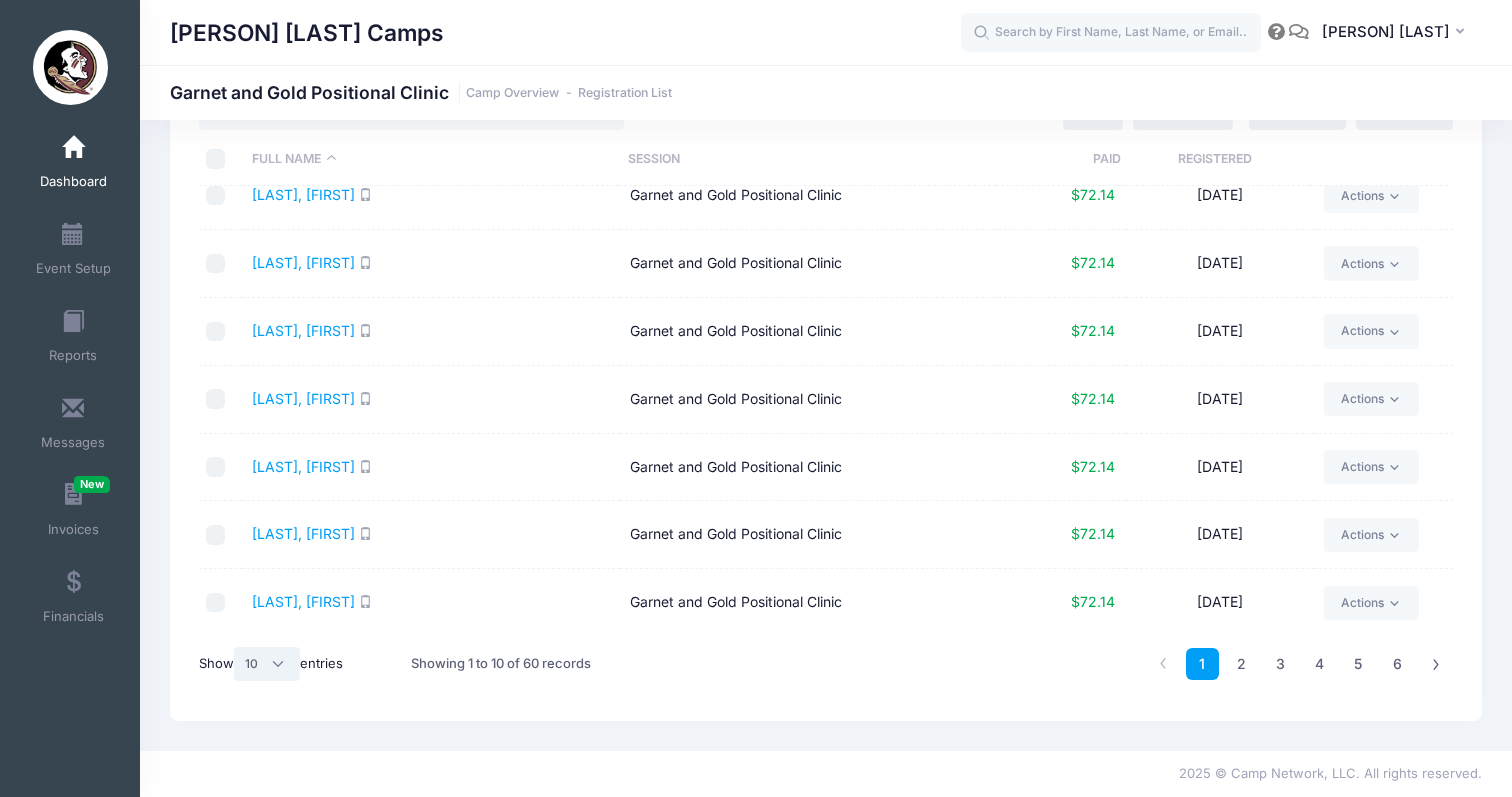 select on "50" 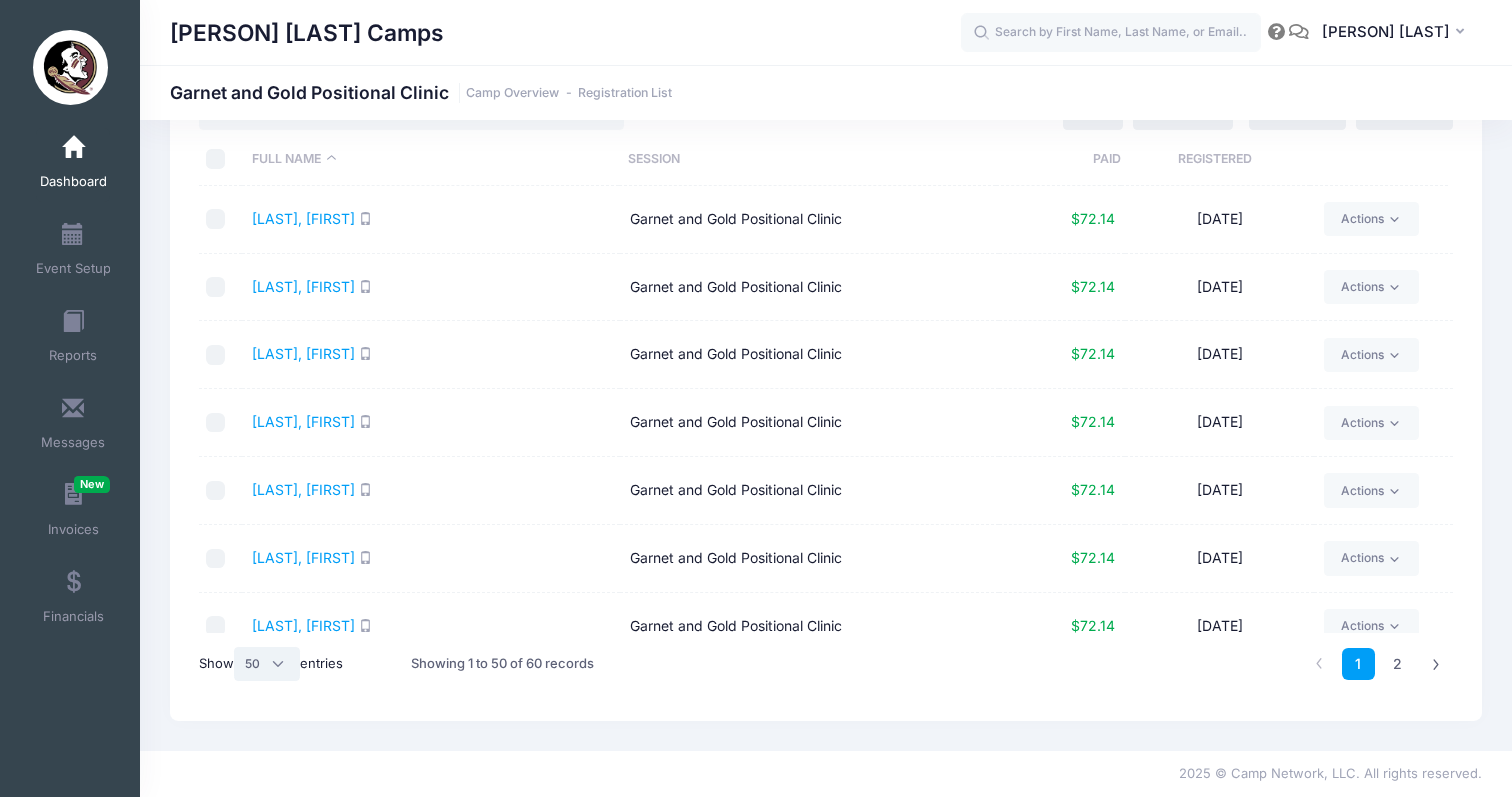 scroll, scrollTop: 0, scrollLeft: 0, axis: both 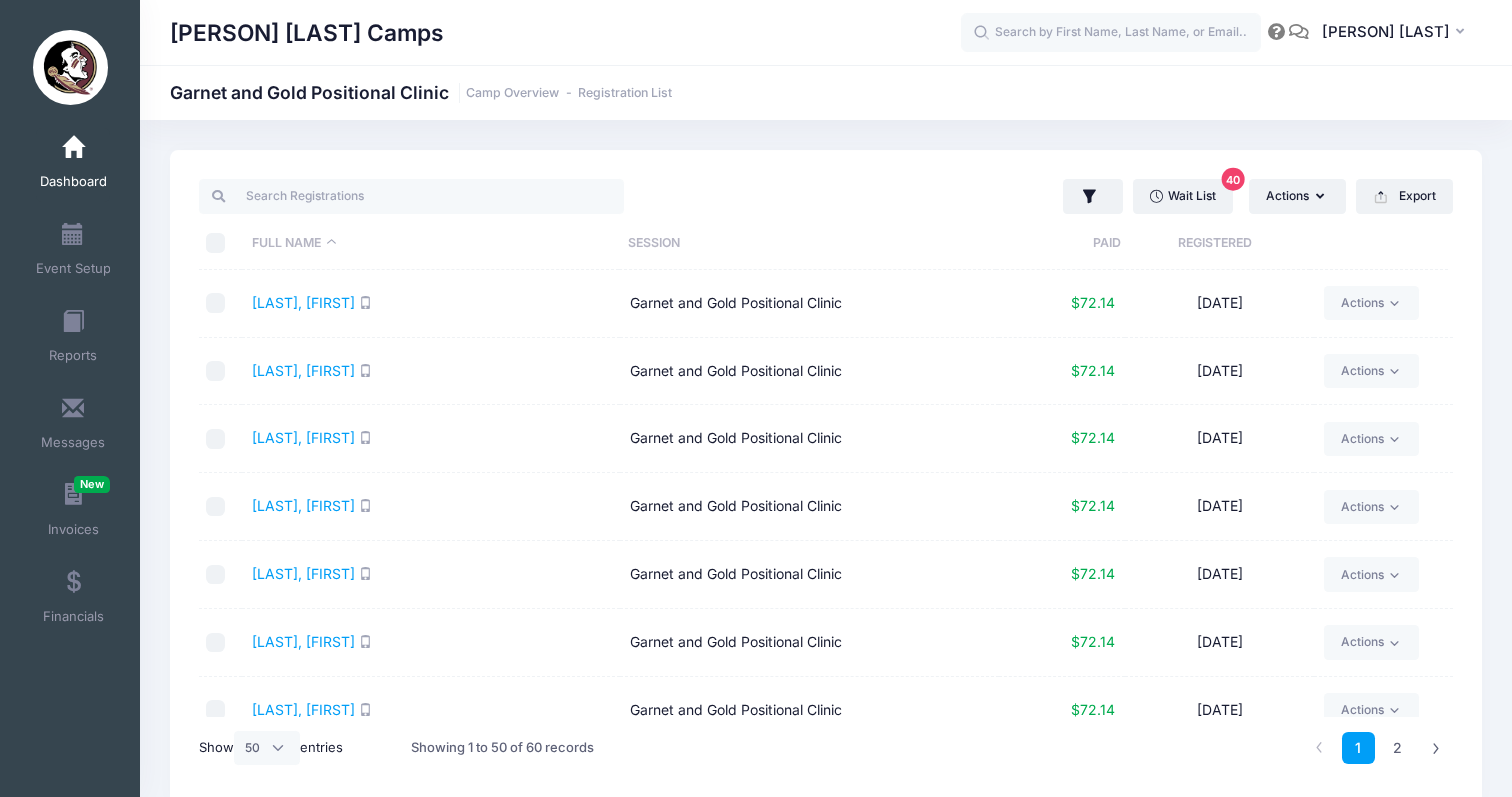 click on "Dashboard" at bounding box center [73, 165] 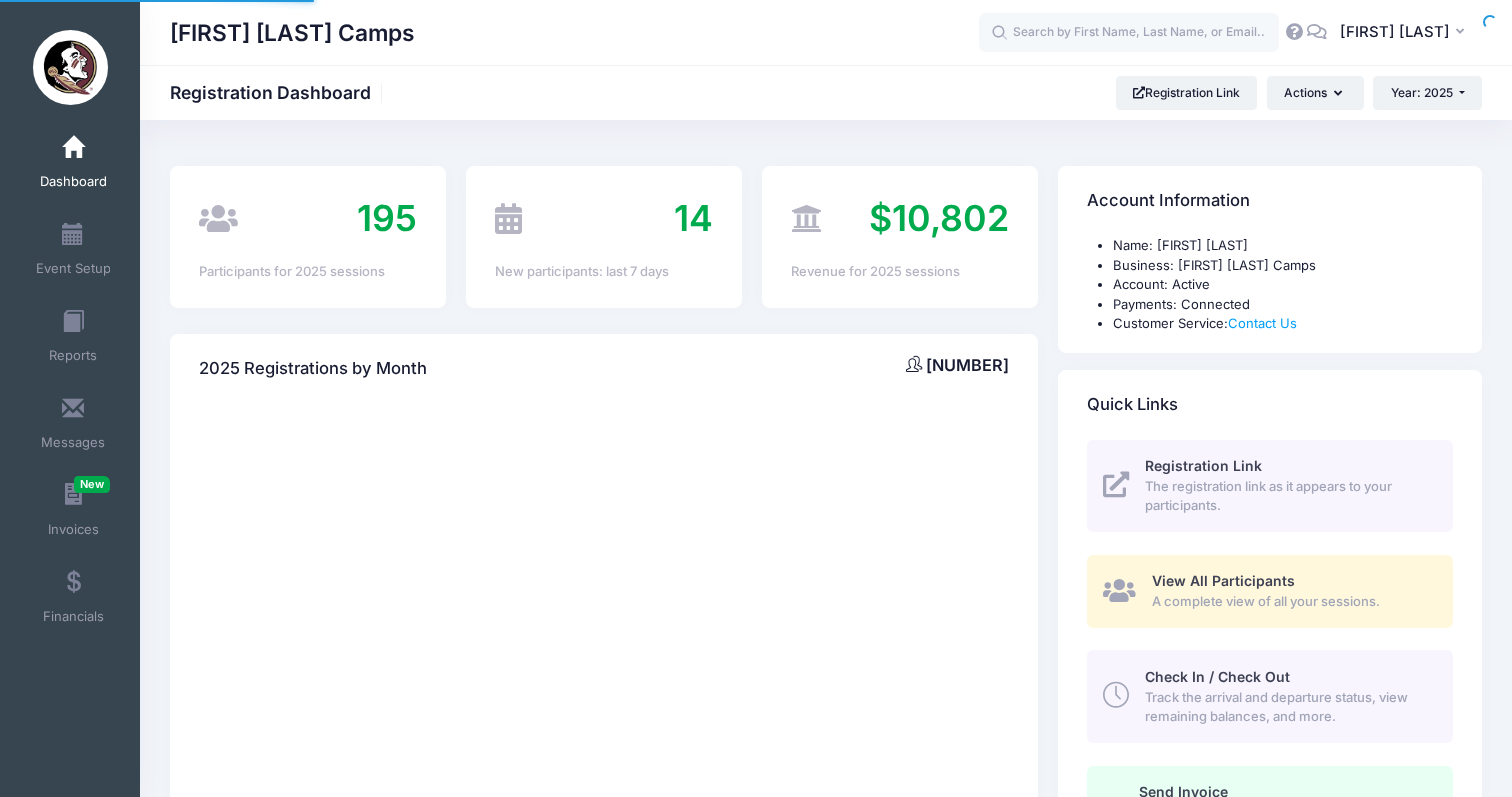 scroll, scrollTop: 0, scrollLeft: 0, axis: both 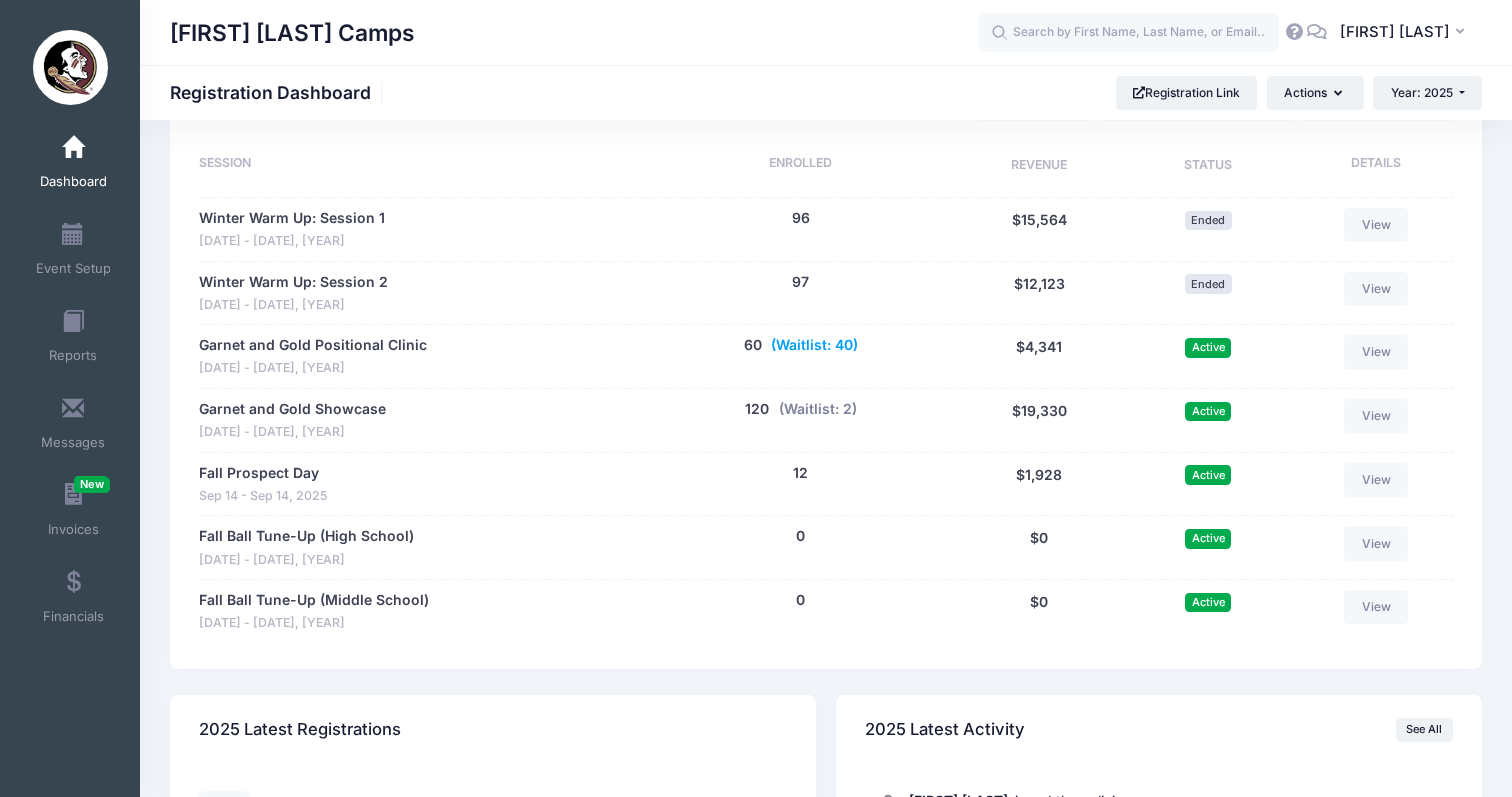 click on "(Waitlist: 40)" at bounding box center (814, 345) 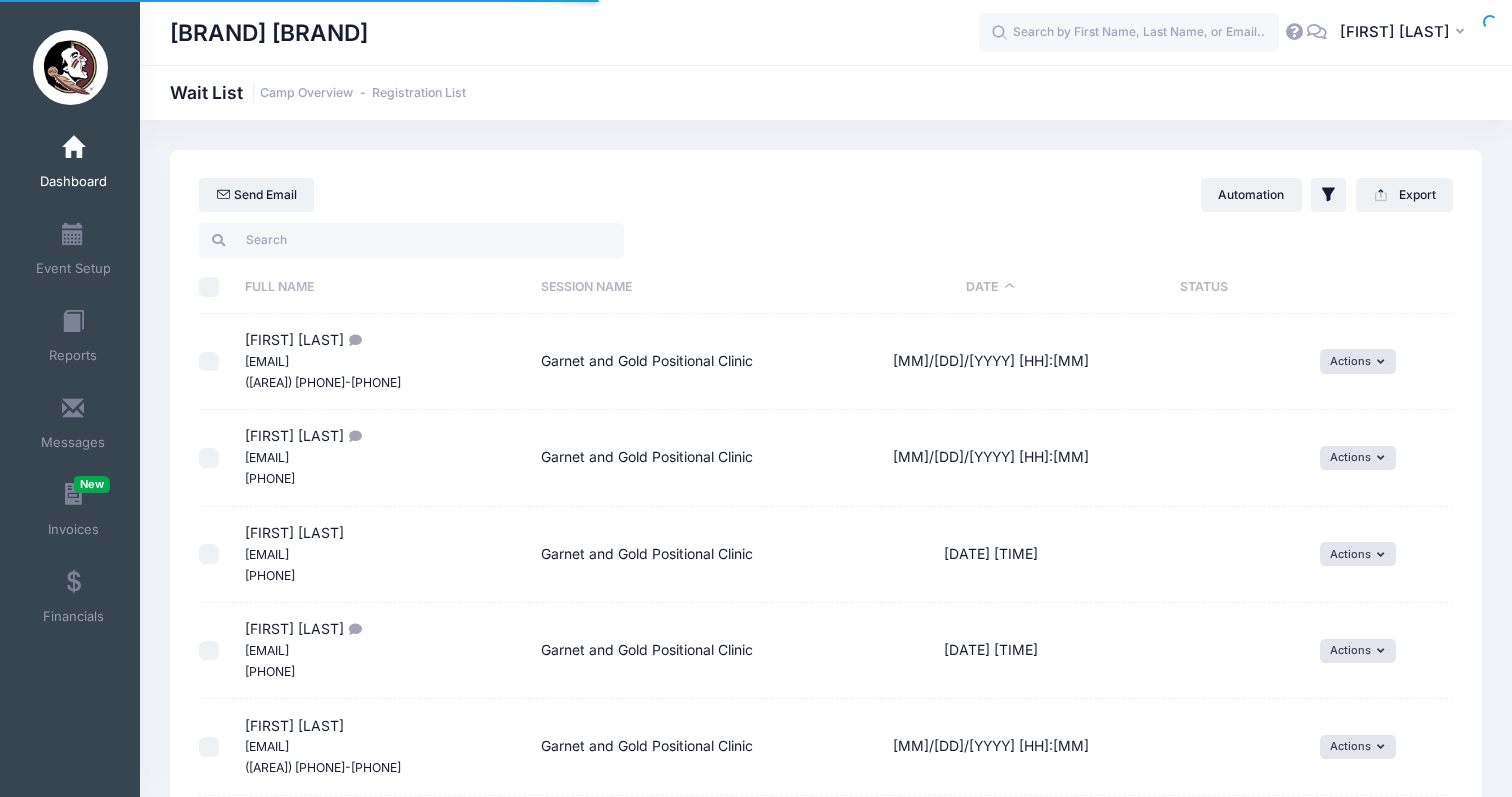 select on "50" 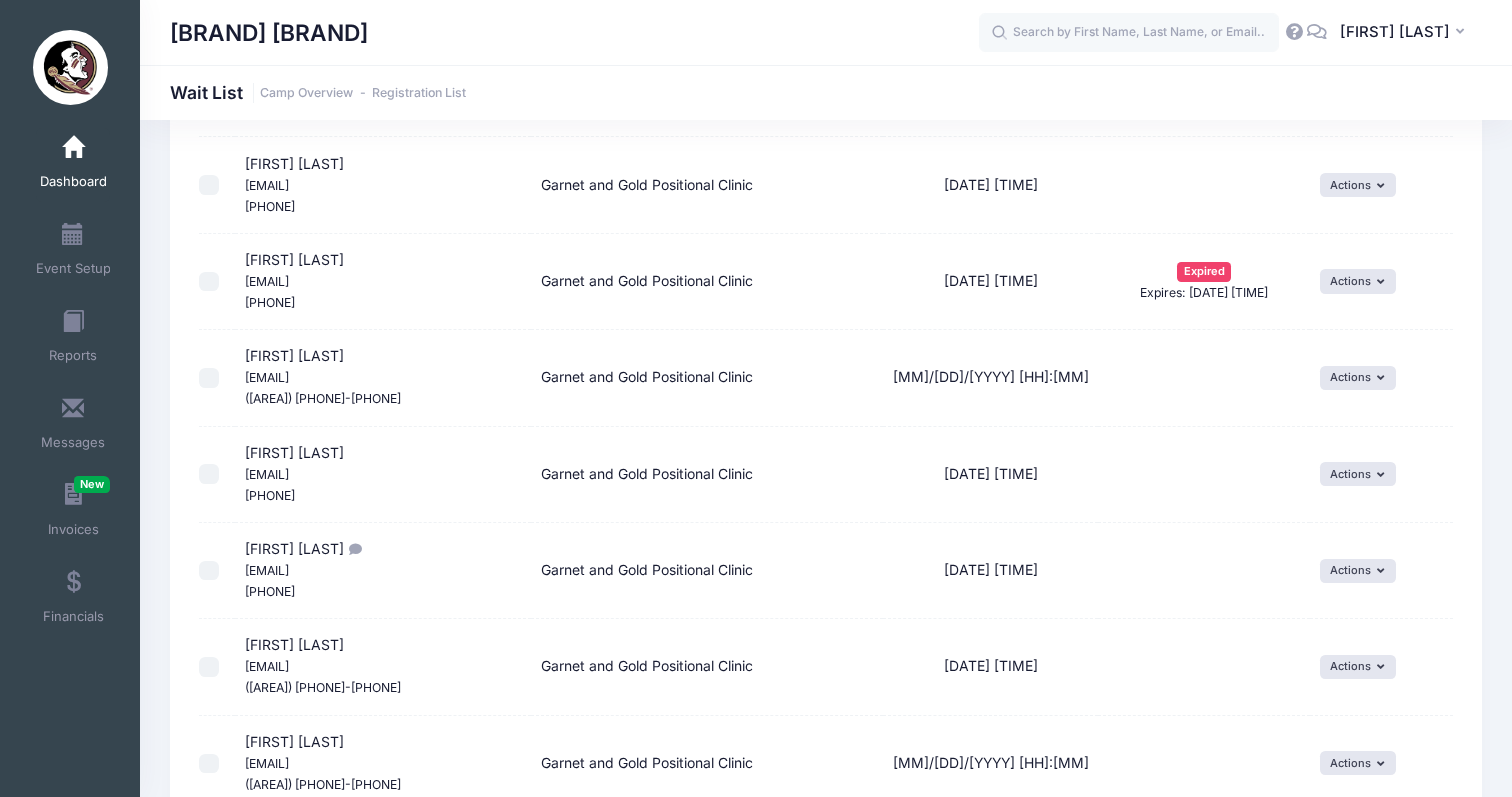 scroll, scrollTop: 1140, scrollLeft: 0, axis: vertical 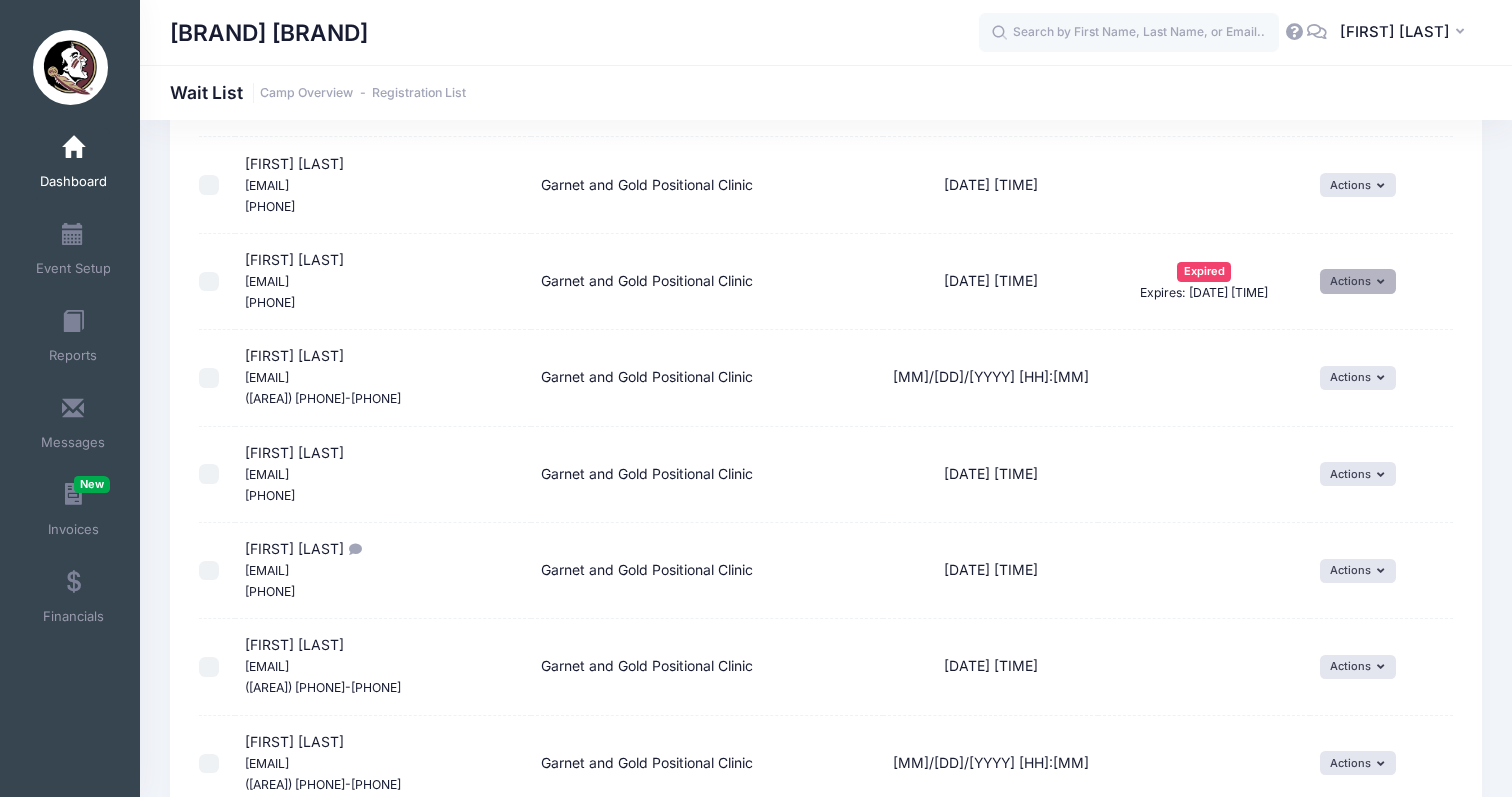 click on "Actions" at bounding box center [1358, 281] 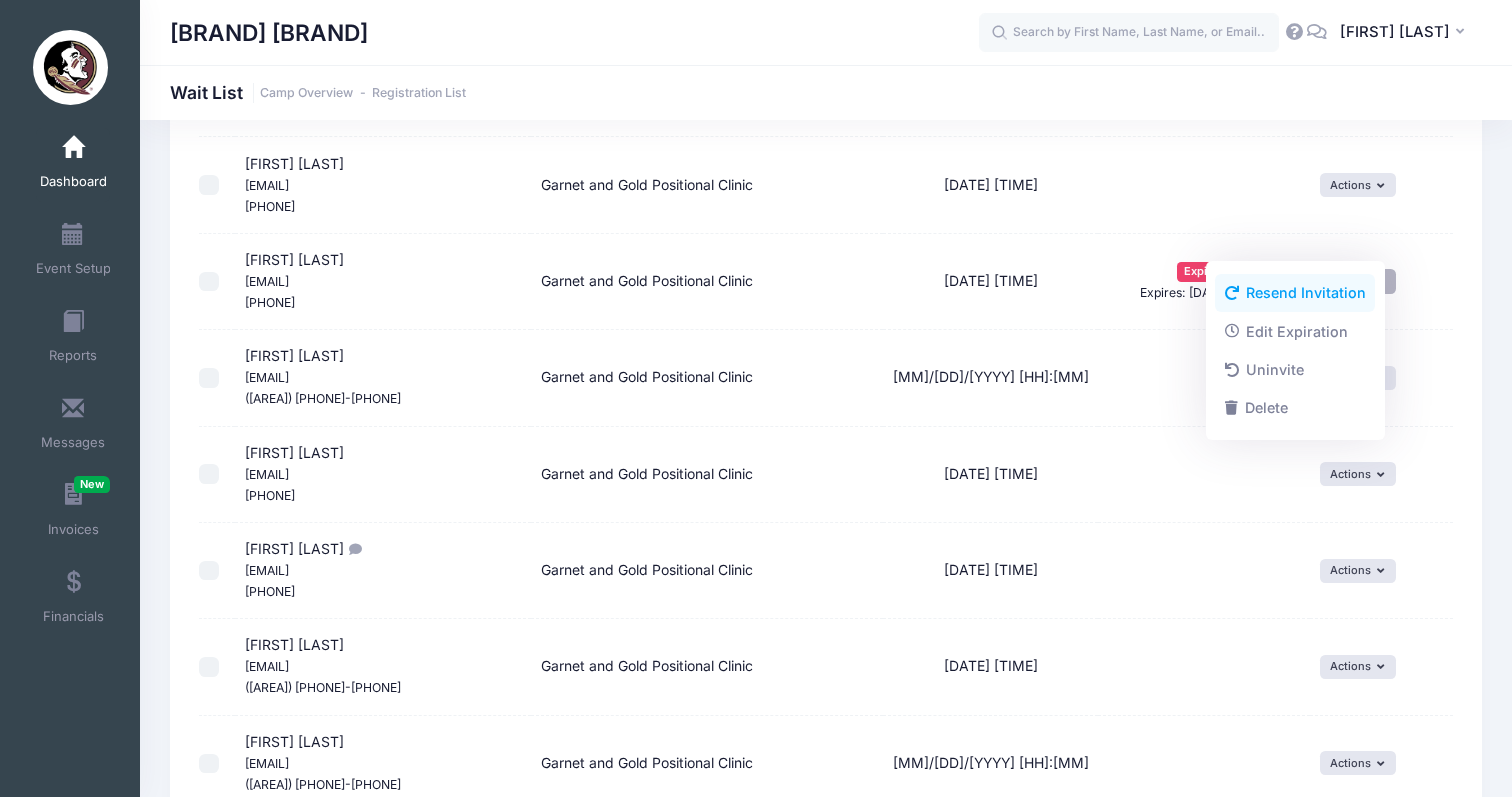 click on "Resend Invitation" at bounding box center (1295, 293) 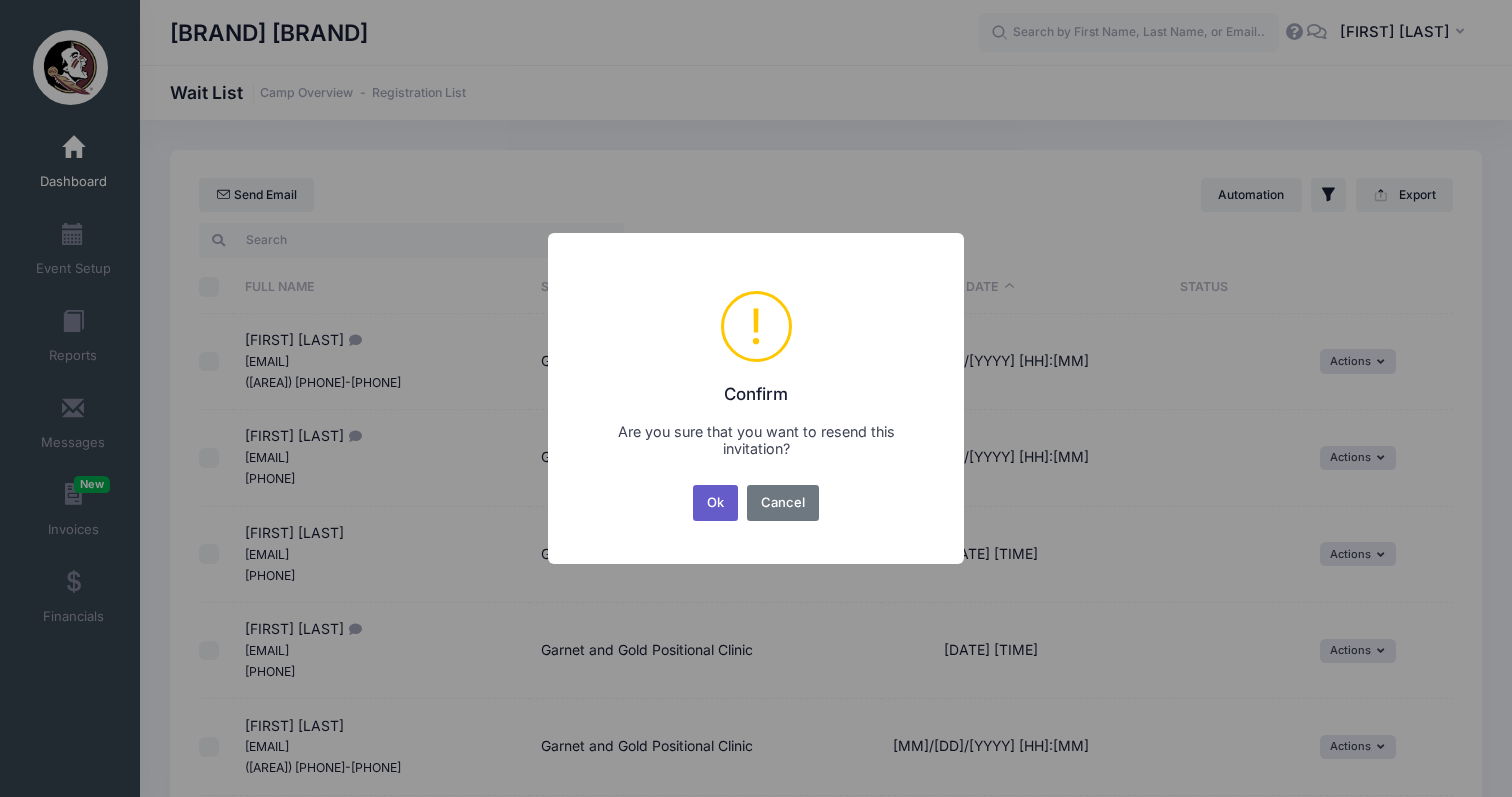 click on "Ok" at bounding box center [716, 503] 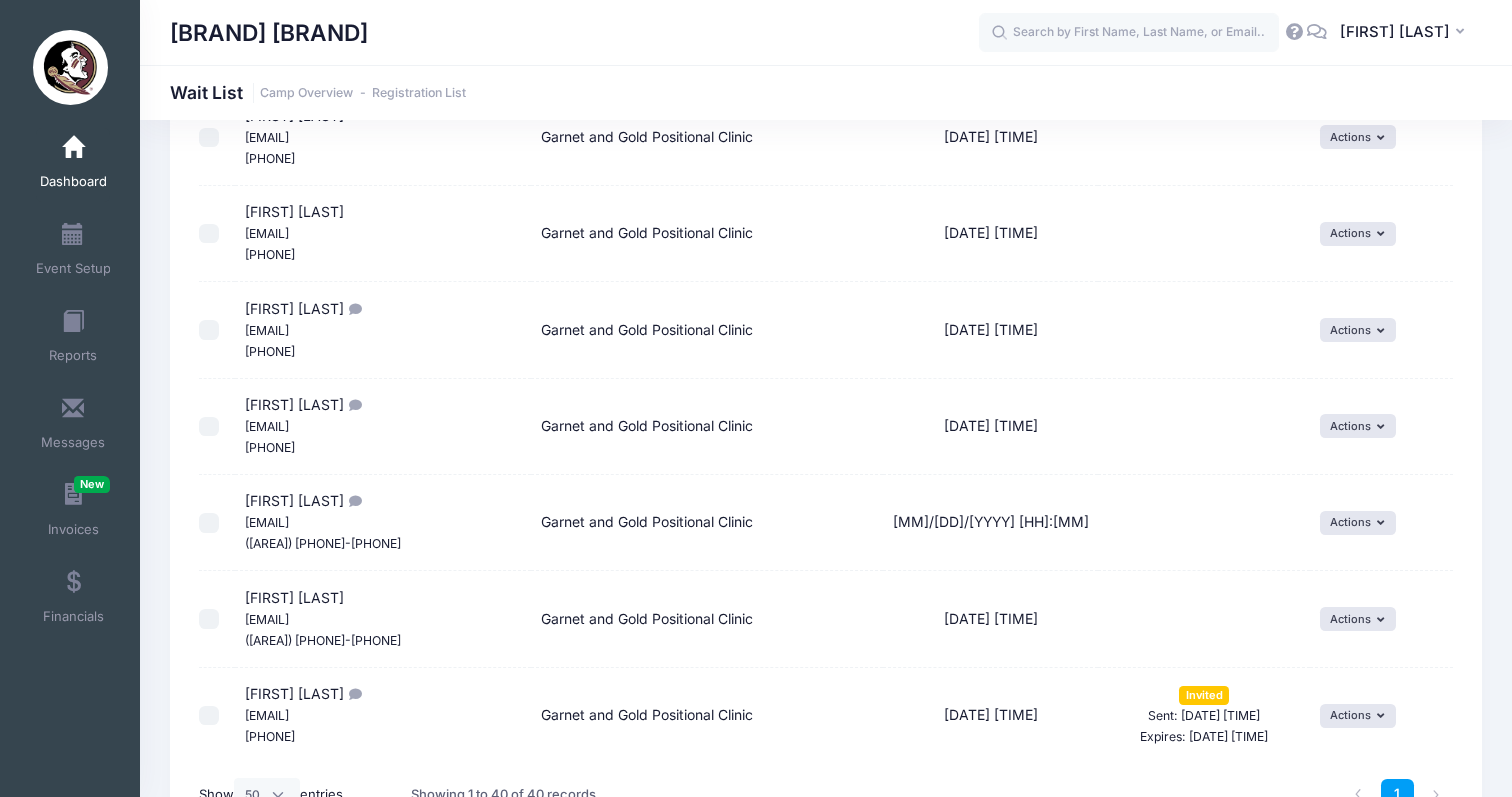 scroll, scrollTop: 3406, scrollLeft: 0, axis: vertical 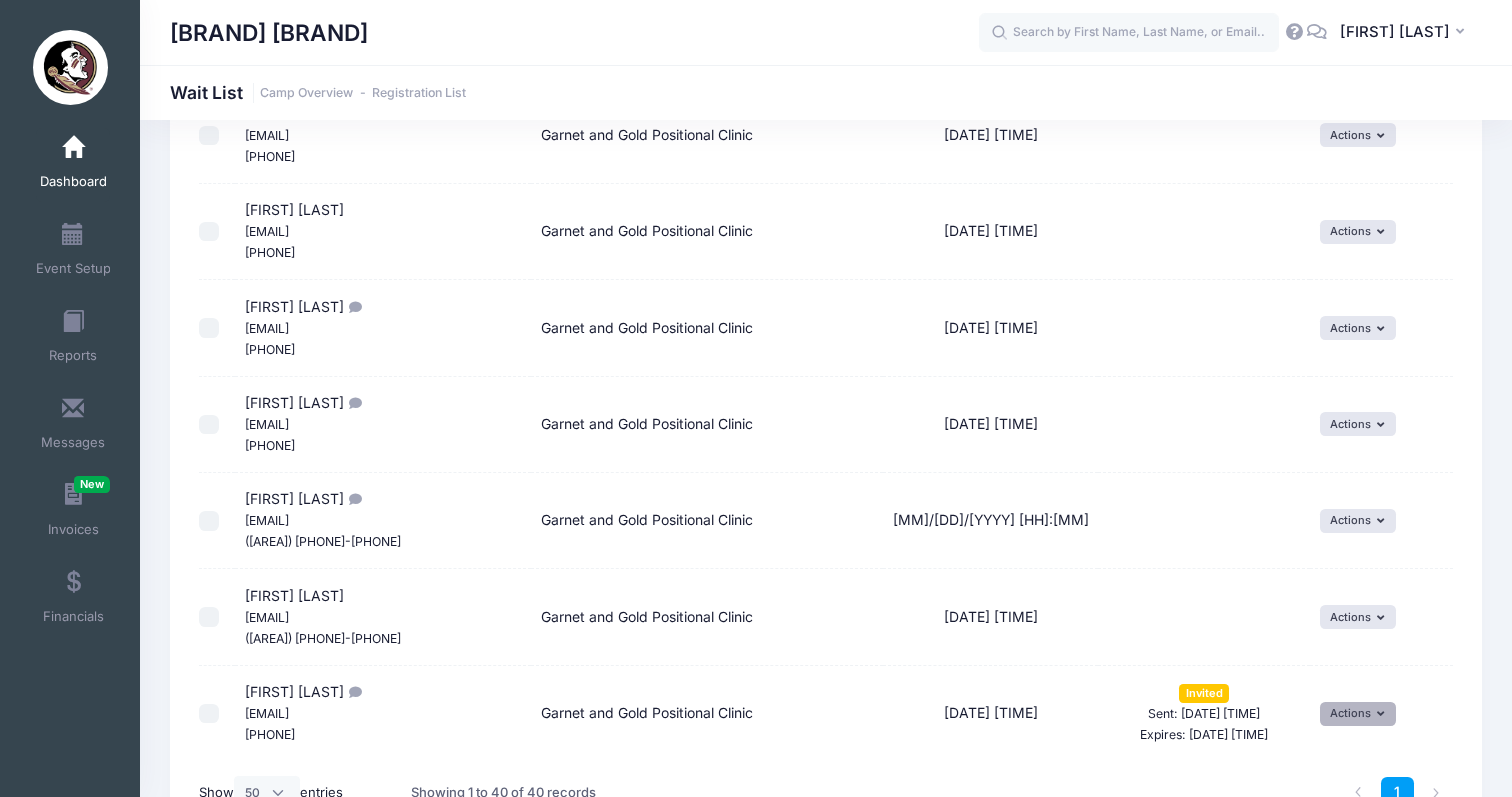 click on "Actions" at bounding box center (1358, 714) 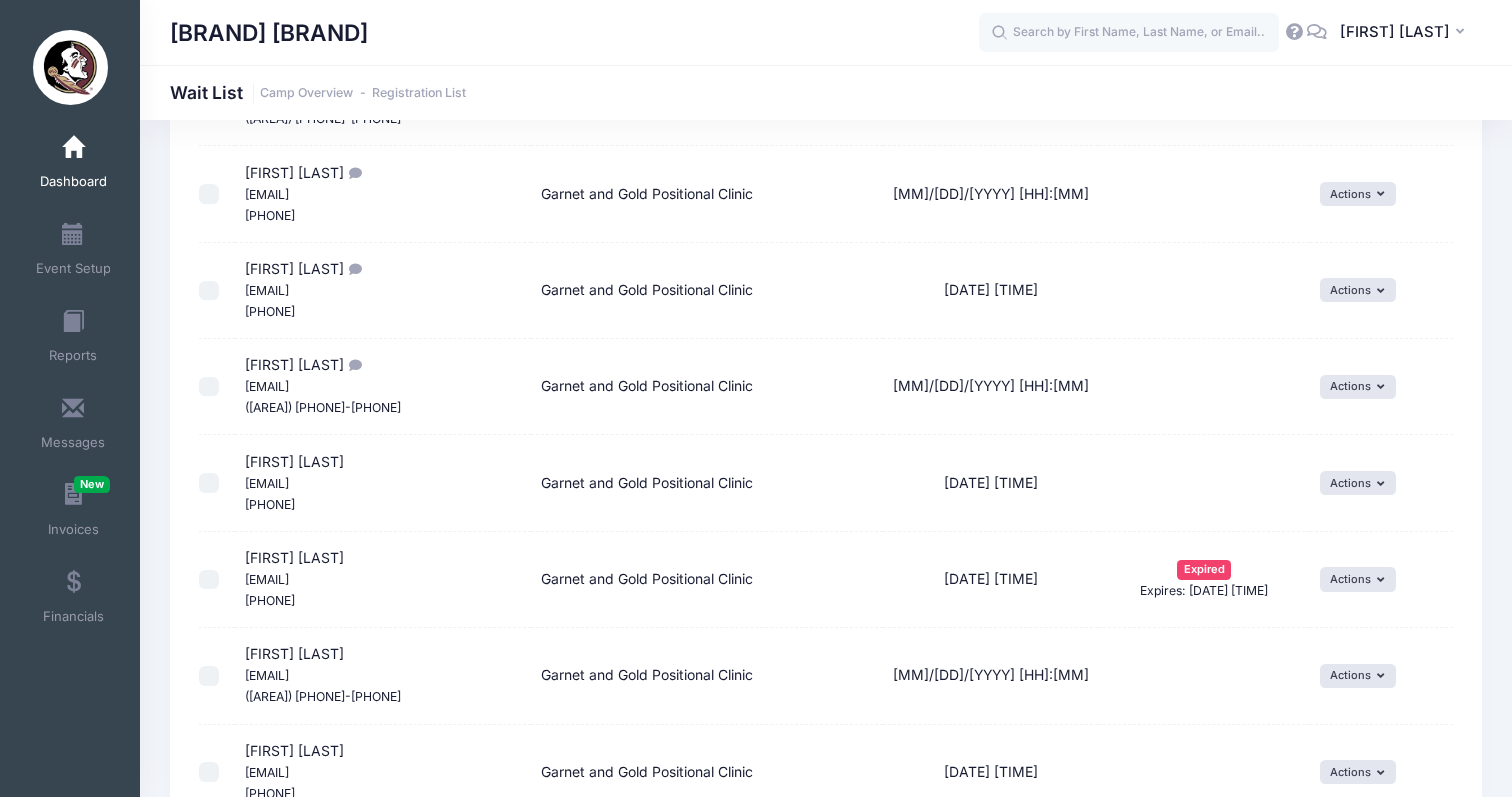 scroll, scrollTop: 863, scrollLeft: 0, axis: vertical 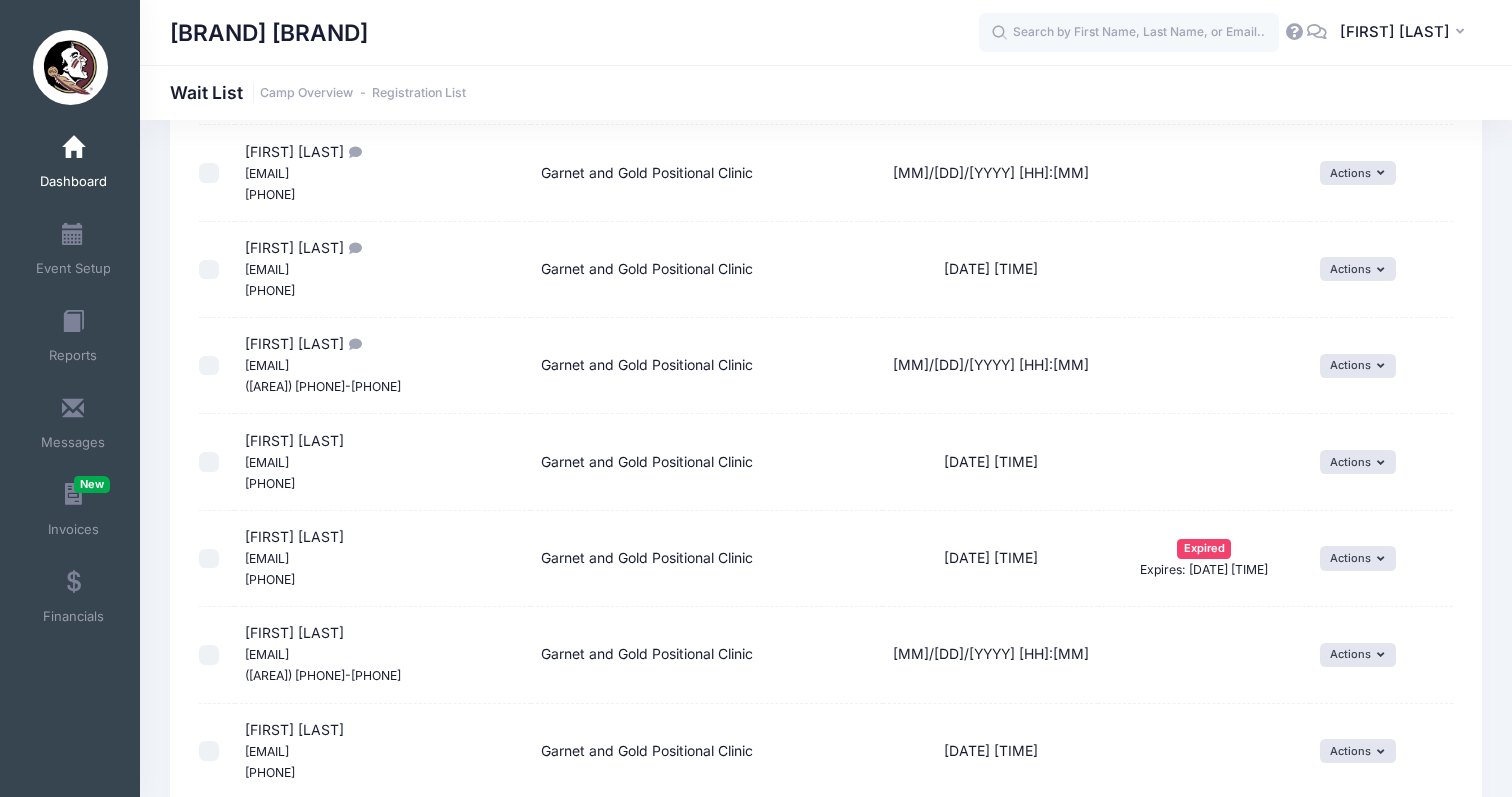 click at bounding box center (209, 559) 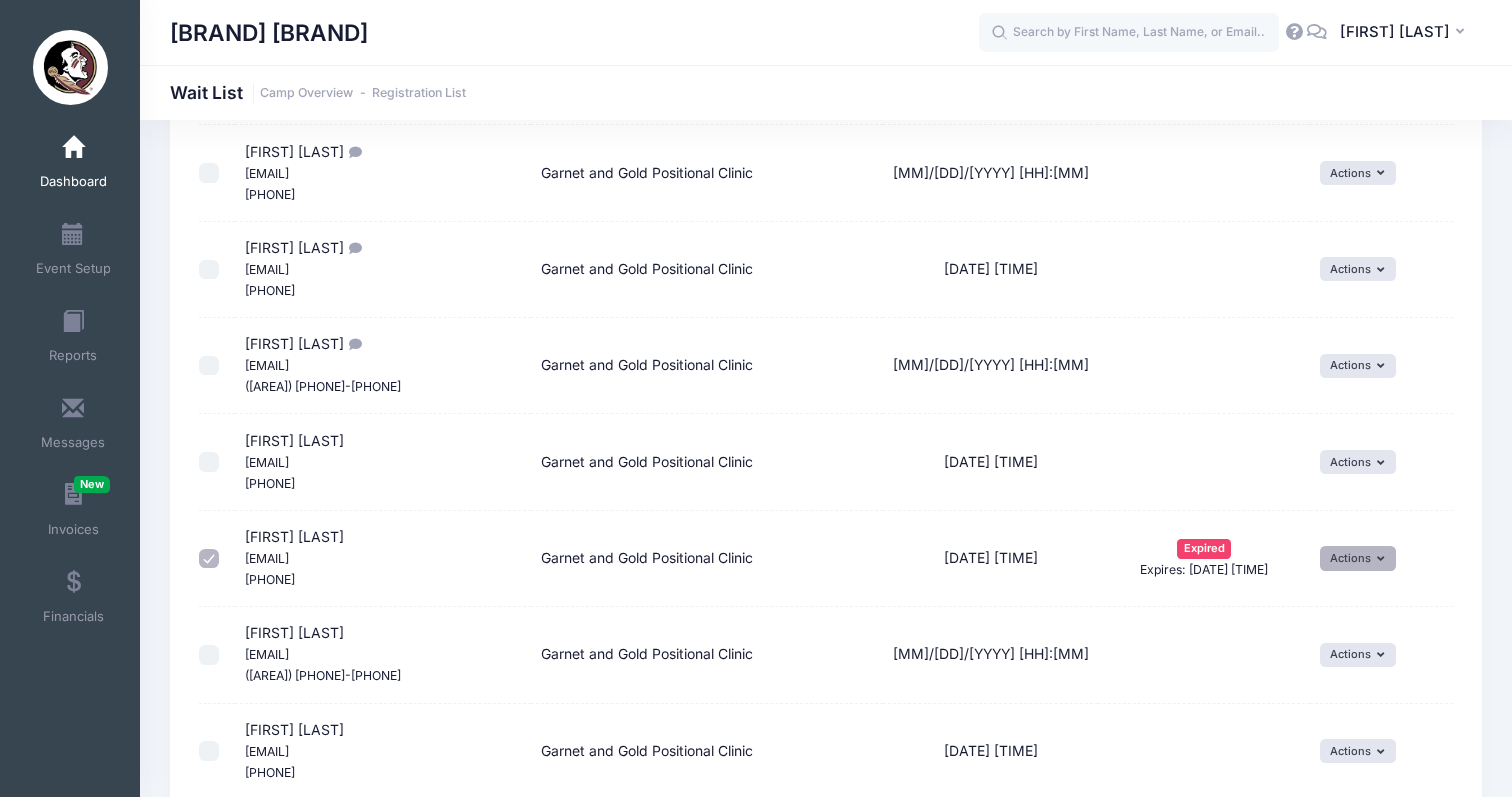 click on "Actions" at bounding box center (1358, 558) 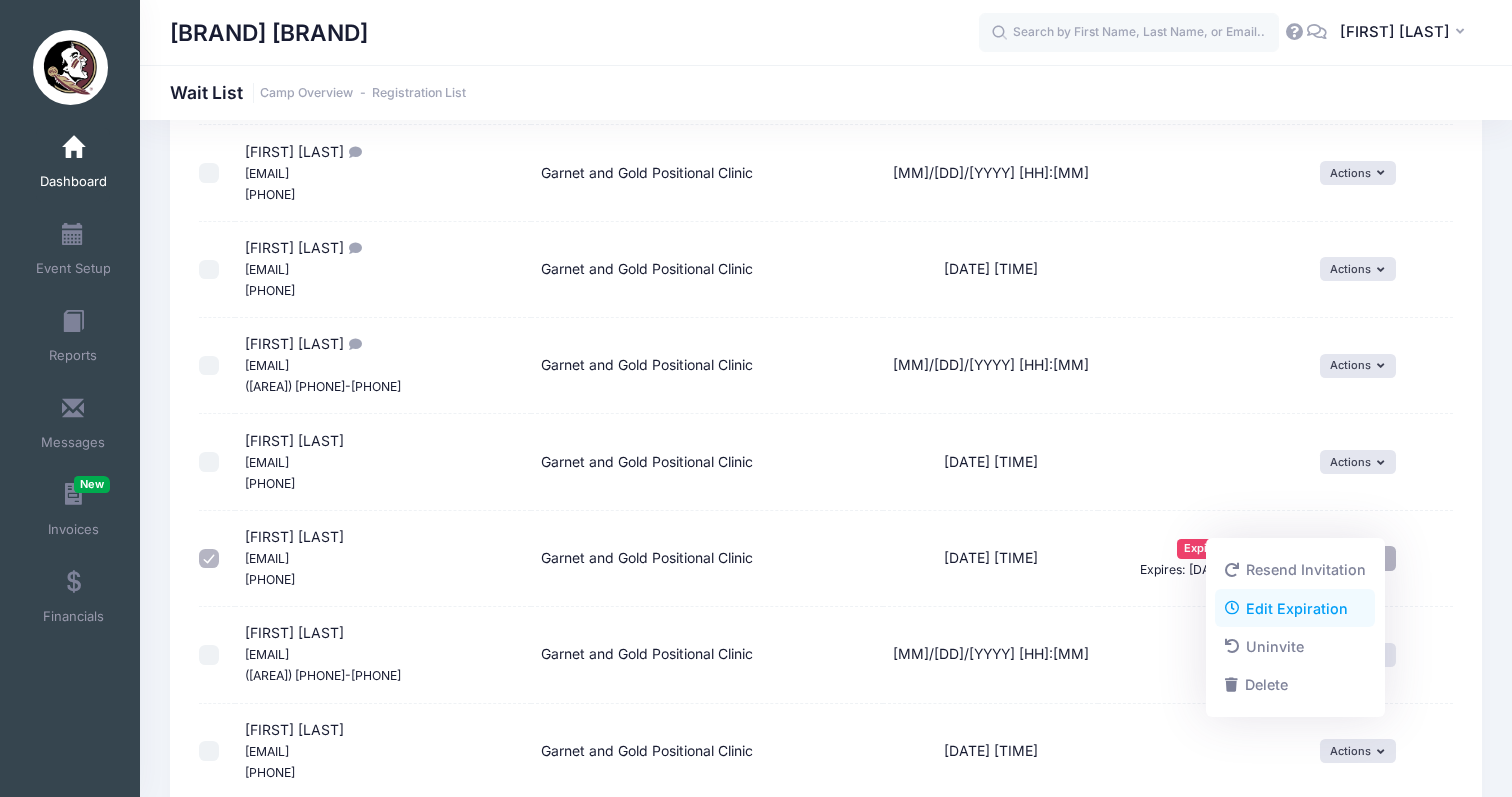 click on "Edit Expiration" at bounding box center (1295, 608) 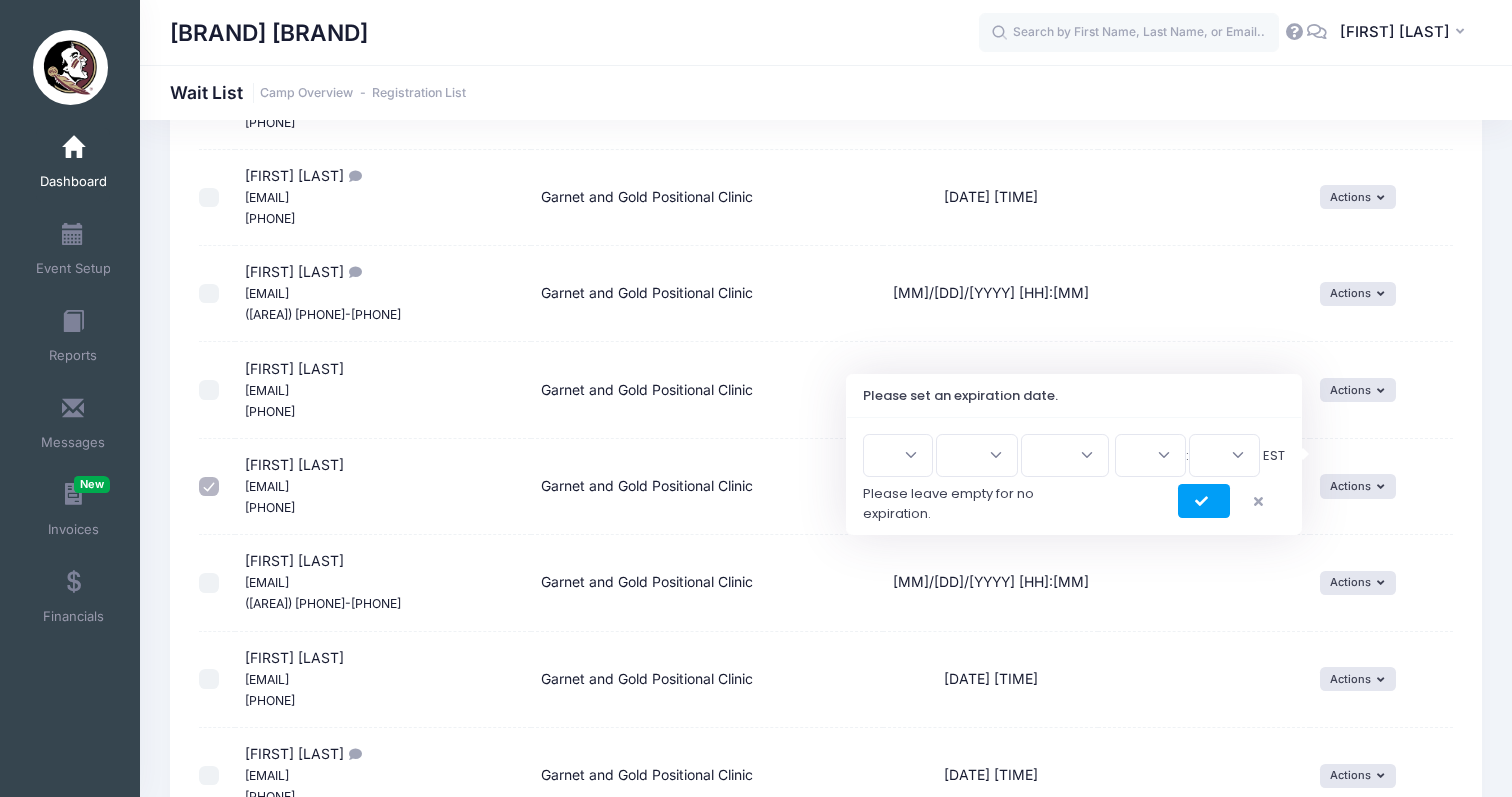 scroll, scrollTop: 965, scrollLeft: 0, axis: vertical 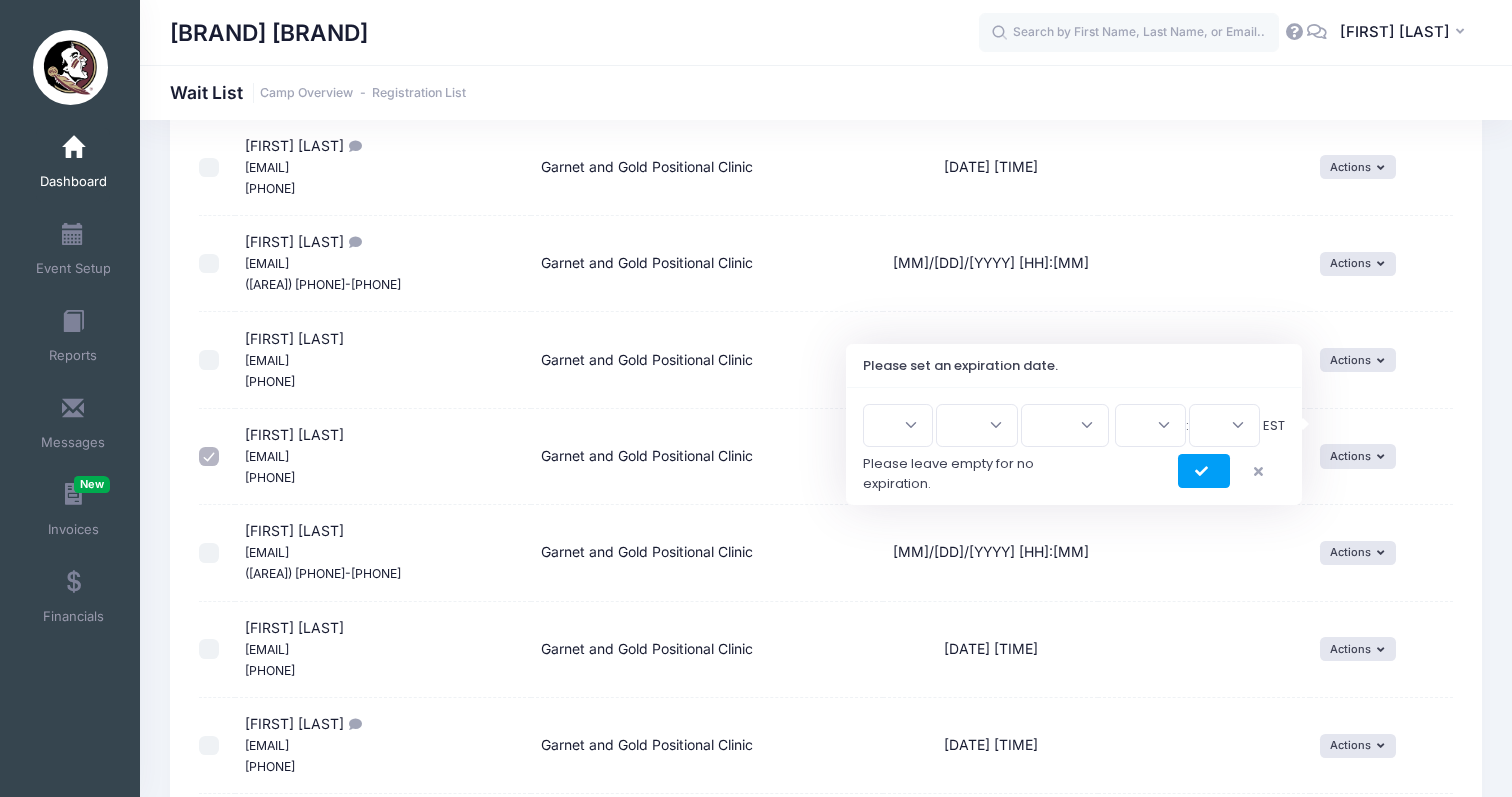 select on "4" 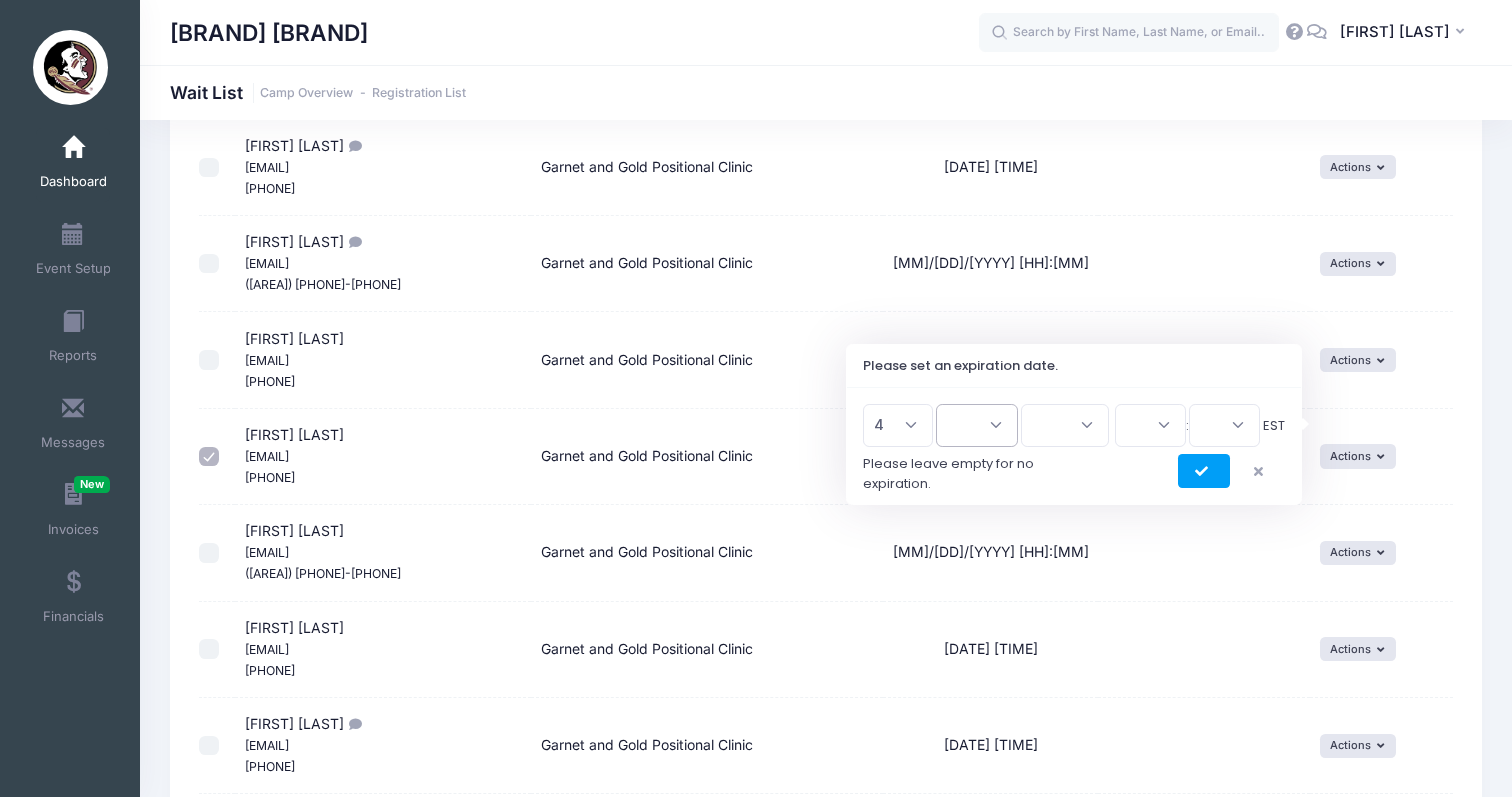 select on "7" 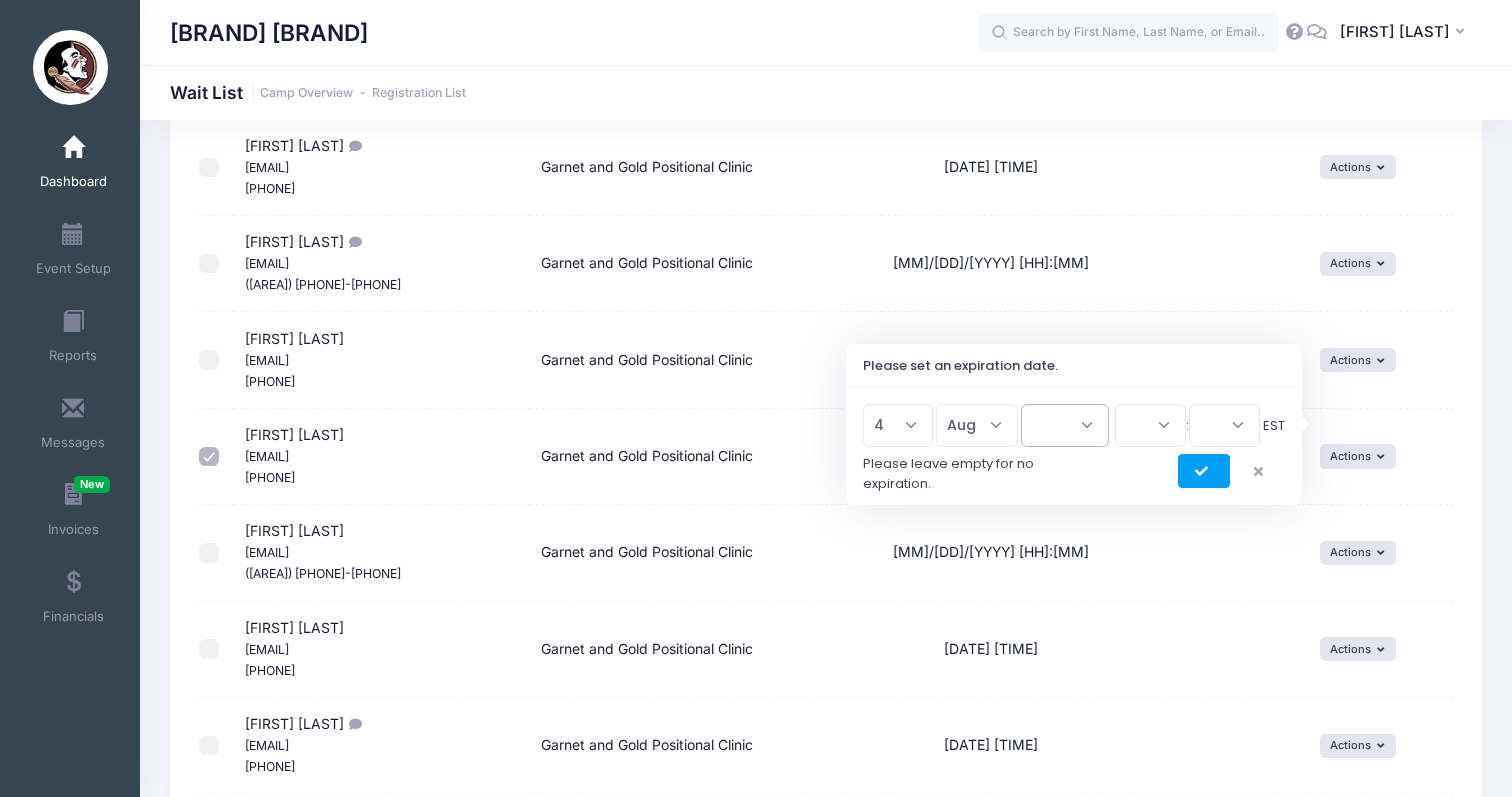 select on "2025" 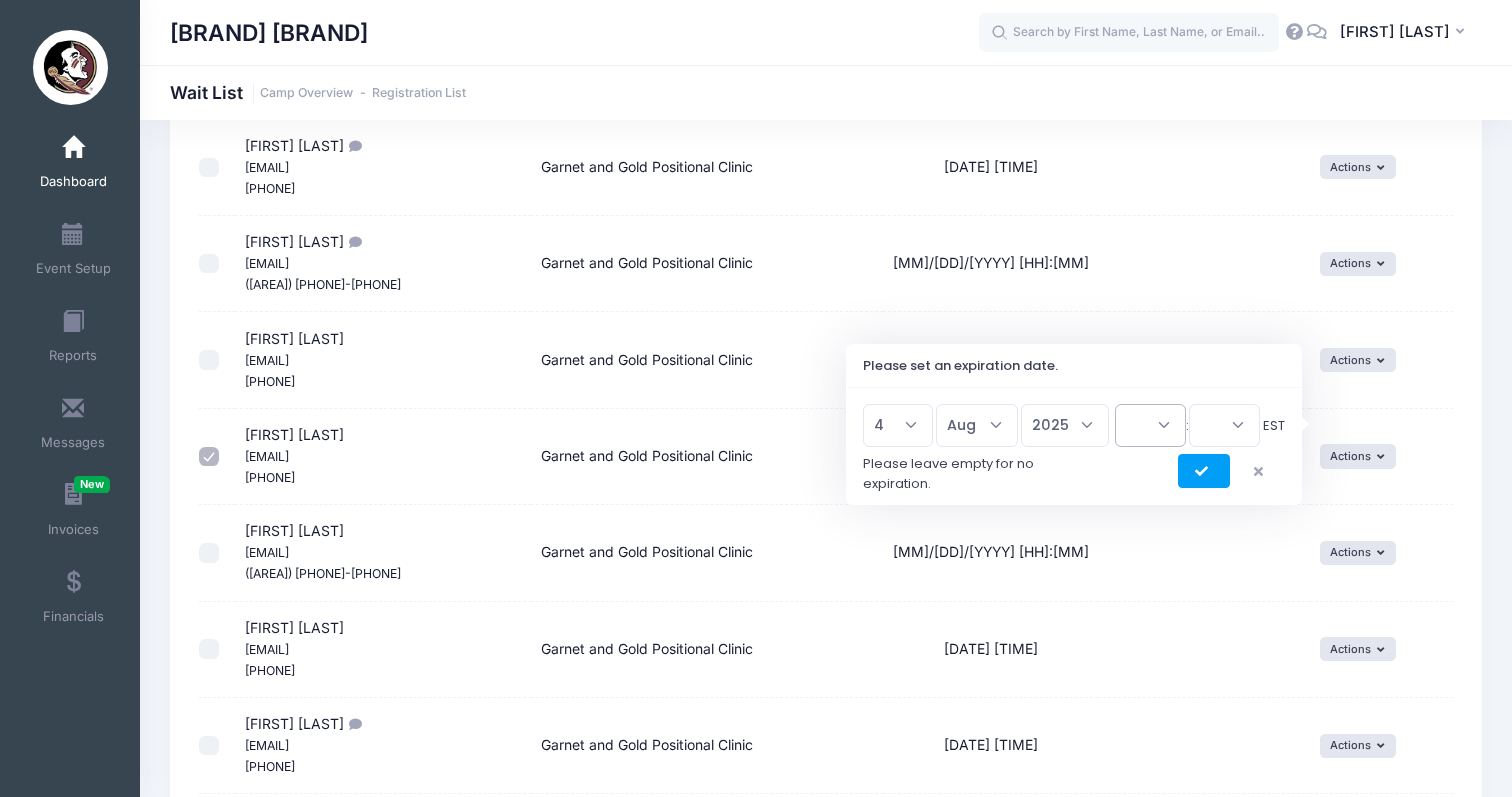 select on "3" 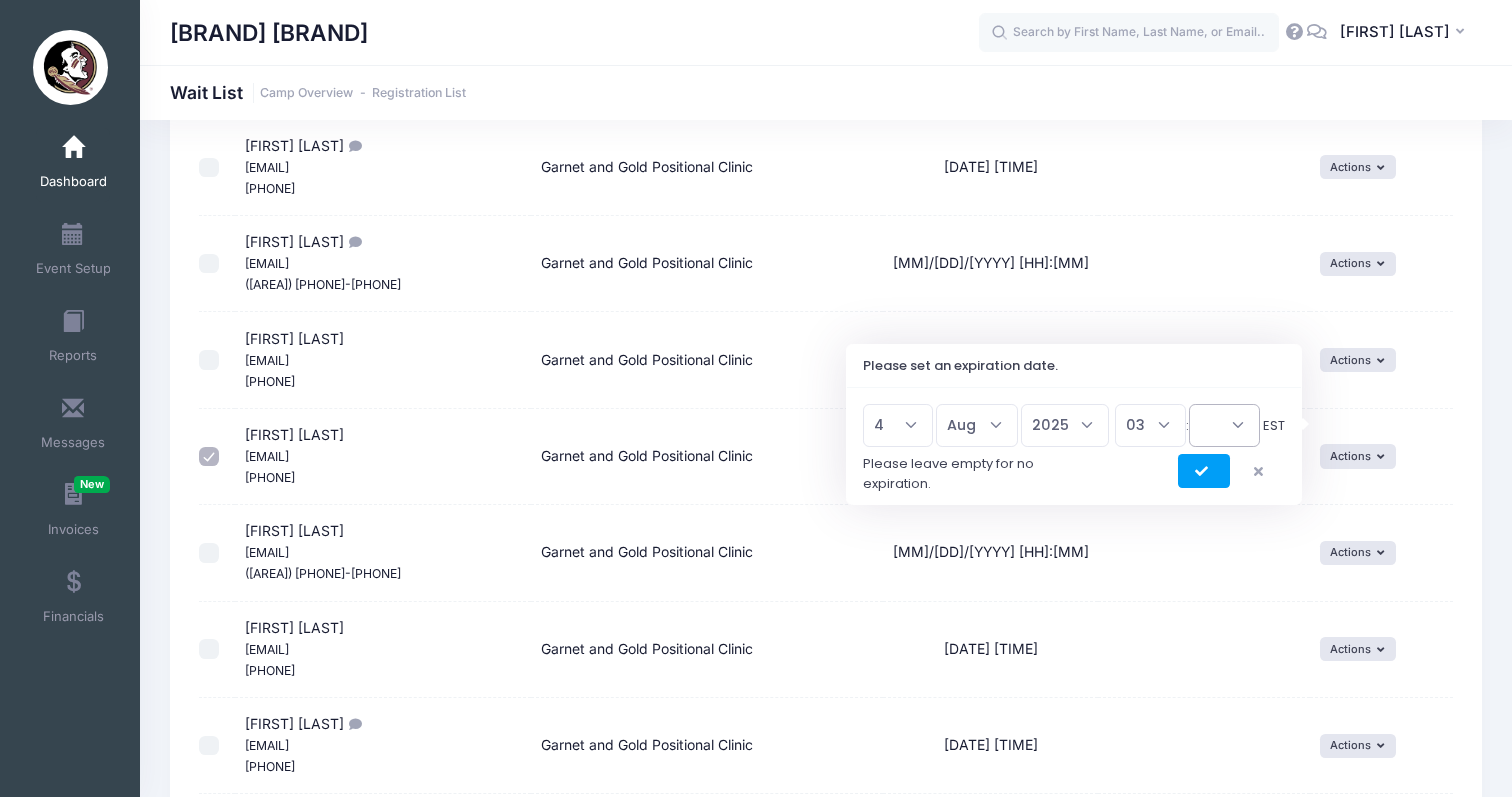 select on "0" 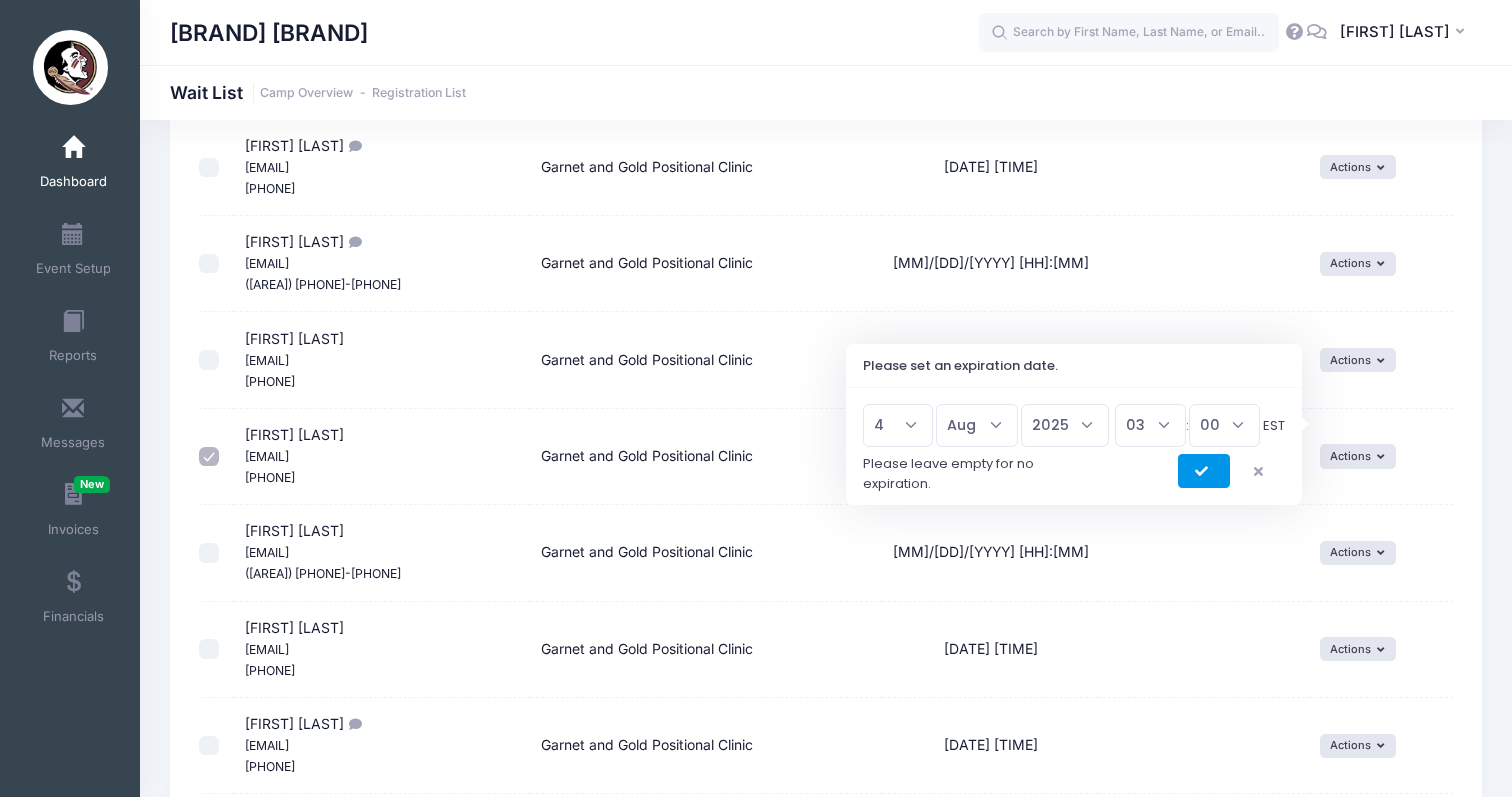 click at bounding box center (1204, 471) 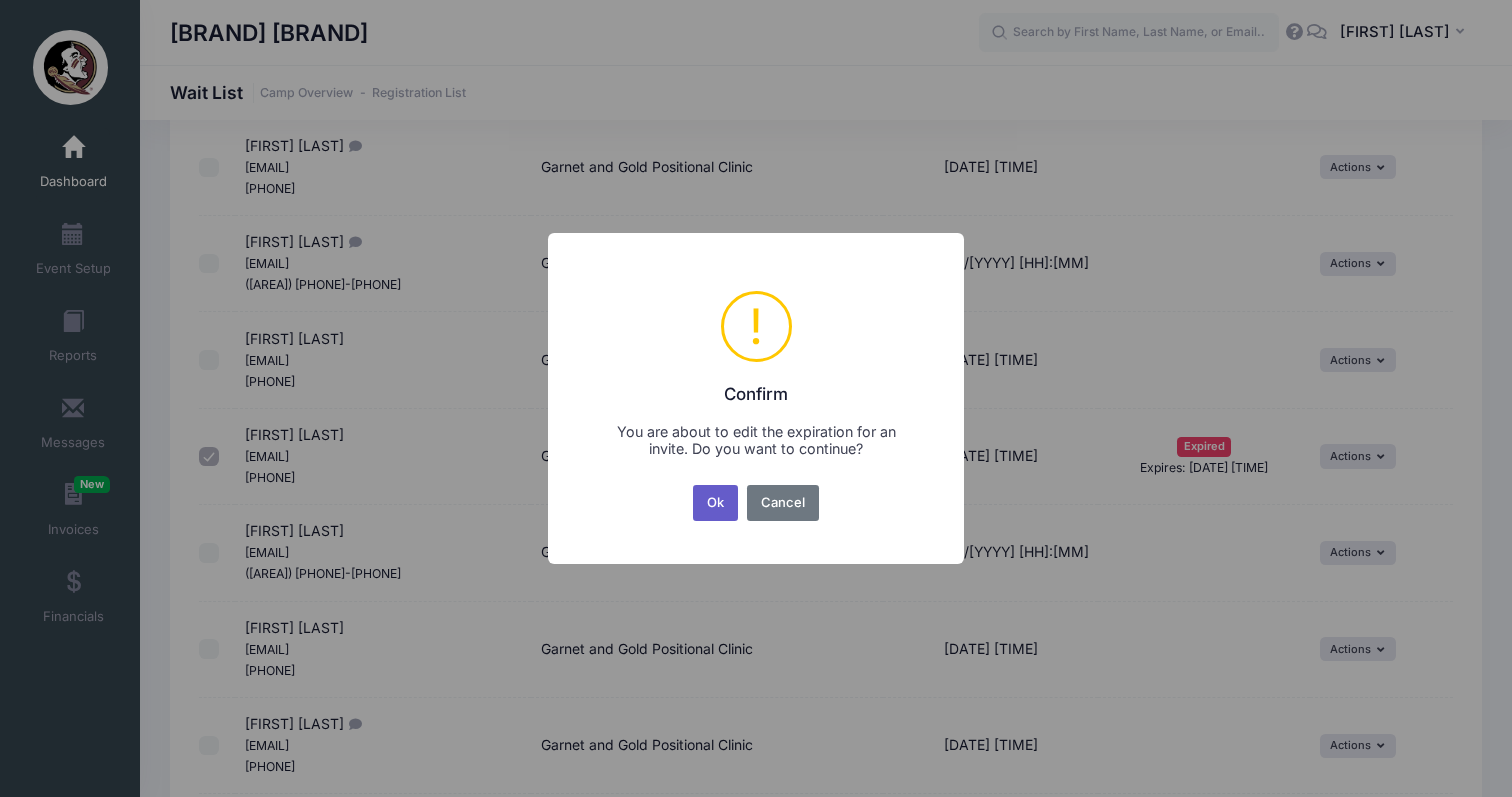 click on "Ok" at bounding box center (716, 503) 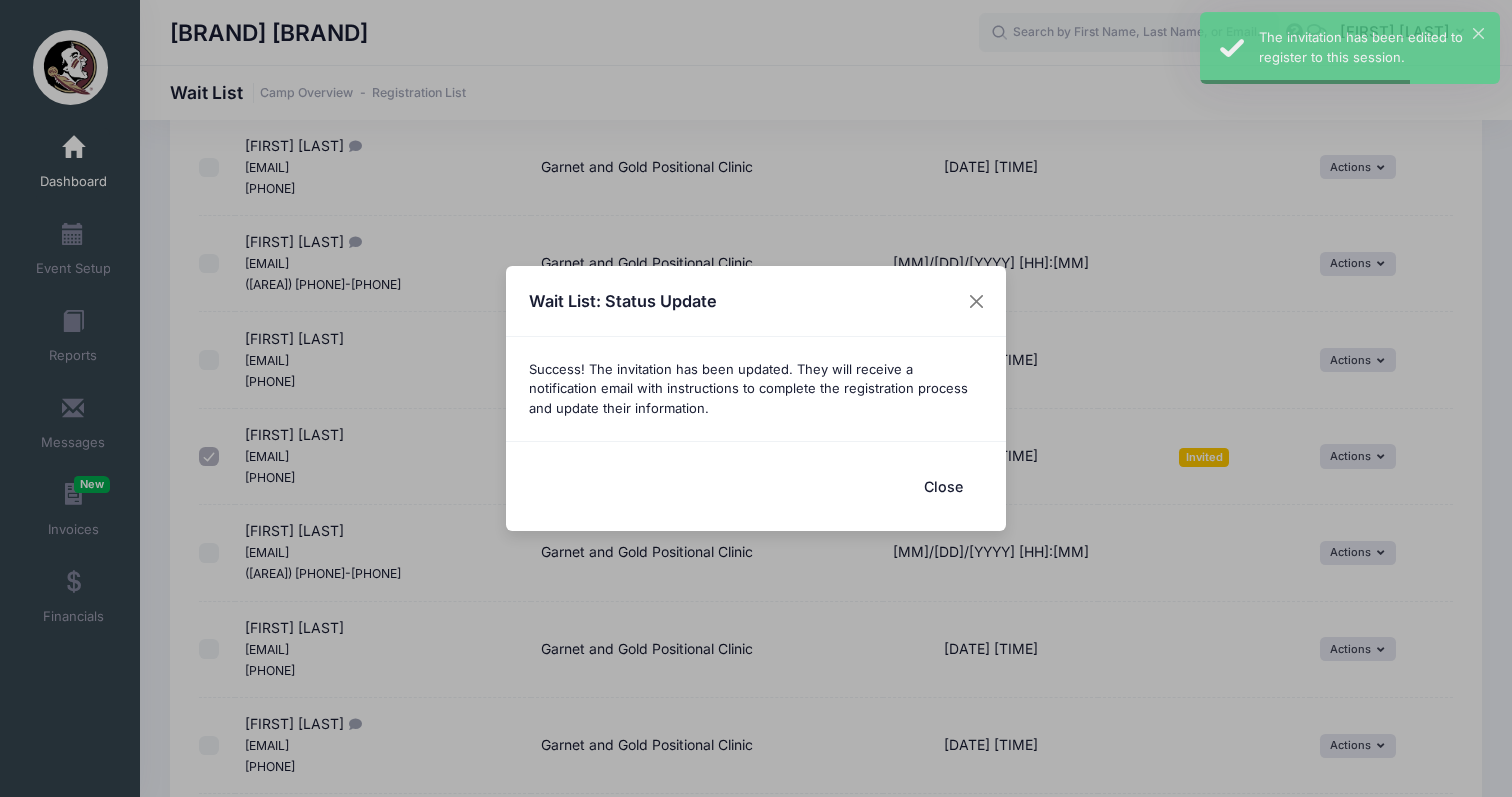 click on "Close" at bounding box center [943, 486] 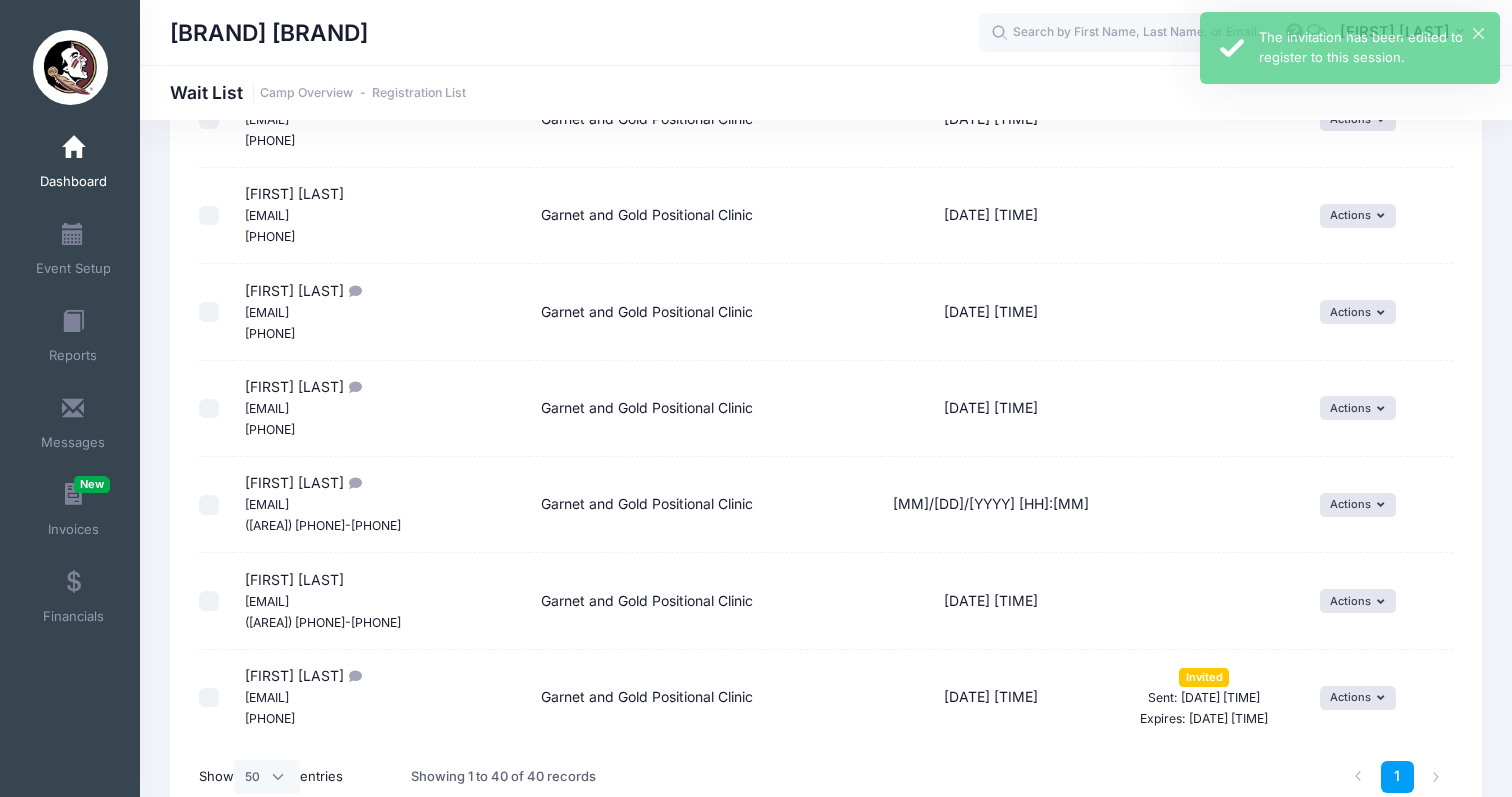 scroll, scrollTop: 3421, scrollLeft: 0, axis: vertical 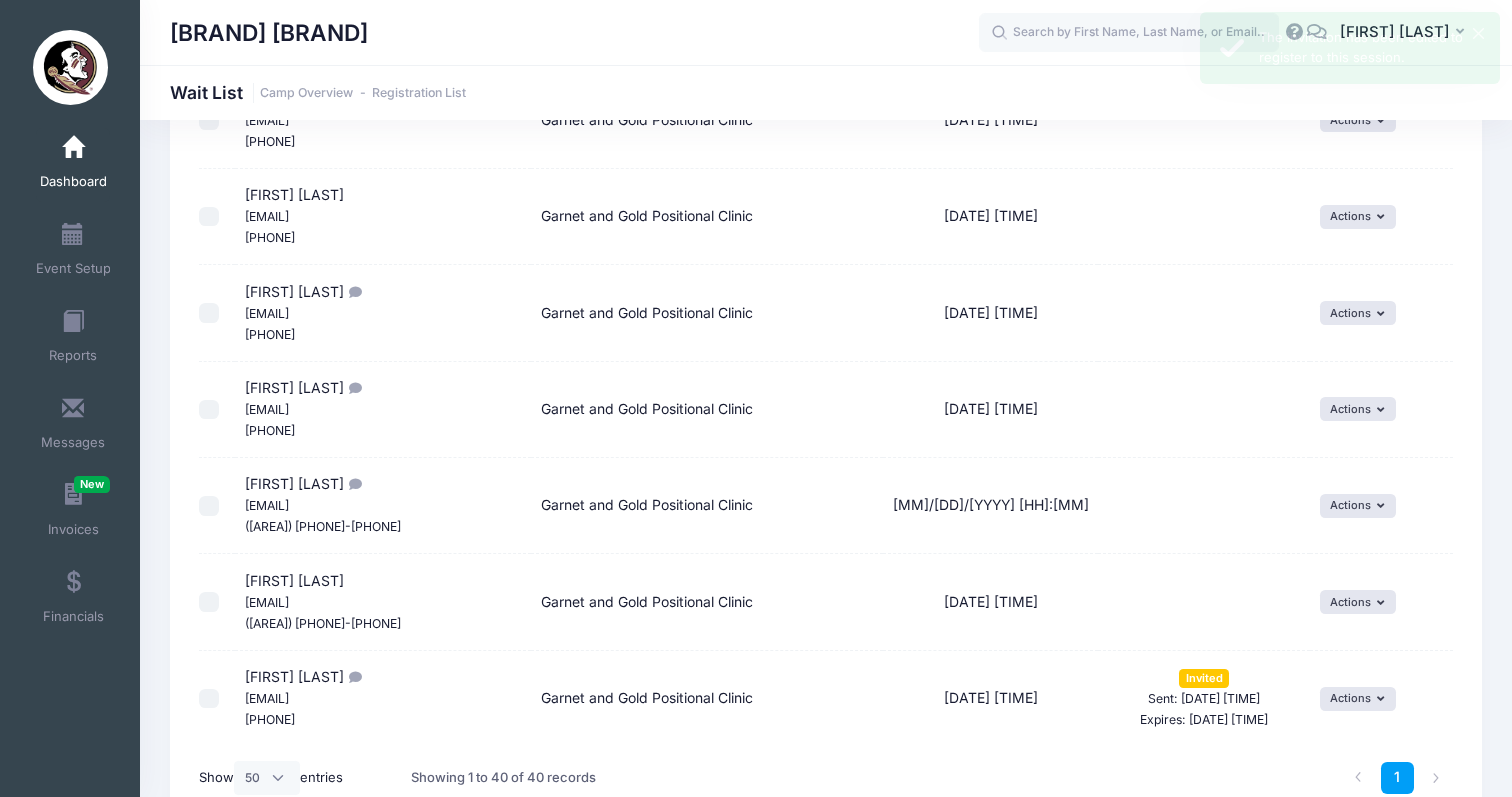 click at bounding box center (209, 699) 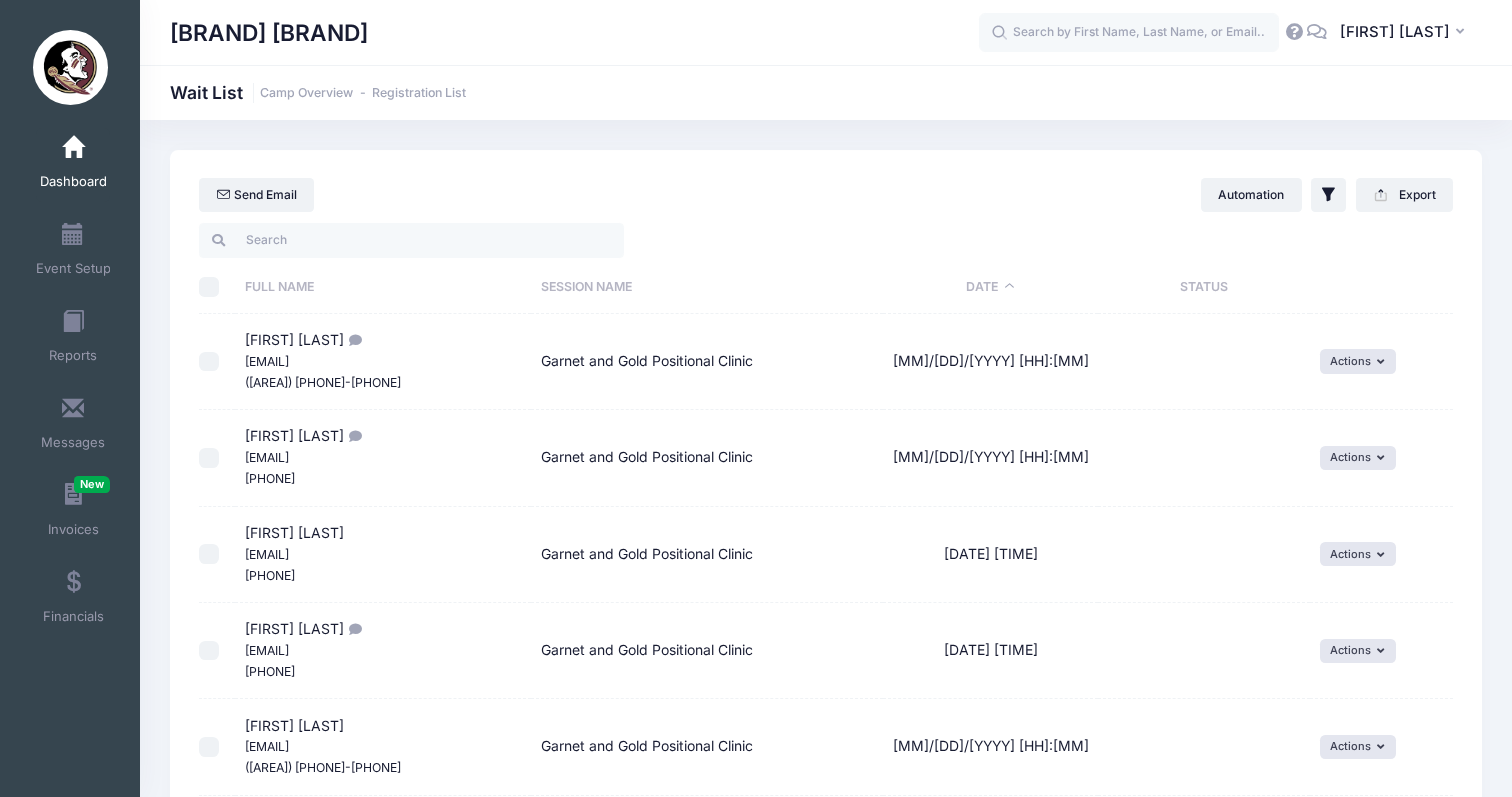 scroll, scrollTop: 0, scrollLeft: 0, axis: both 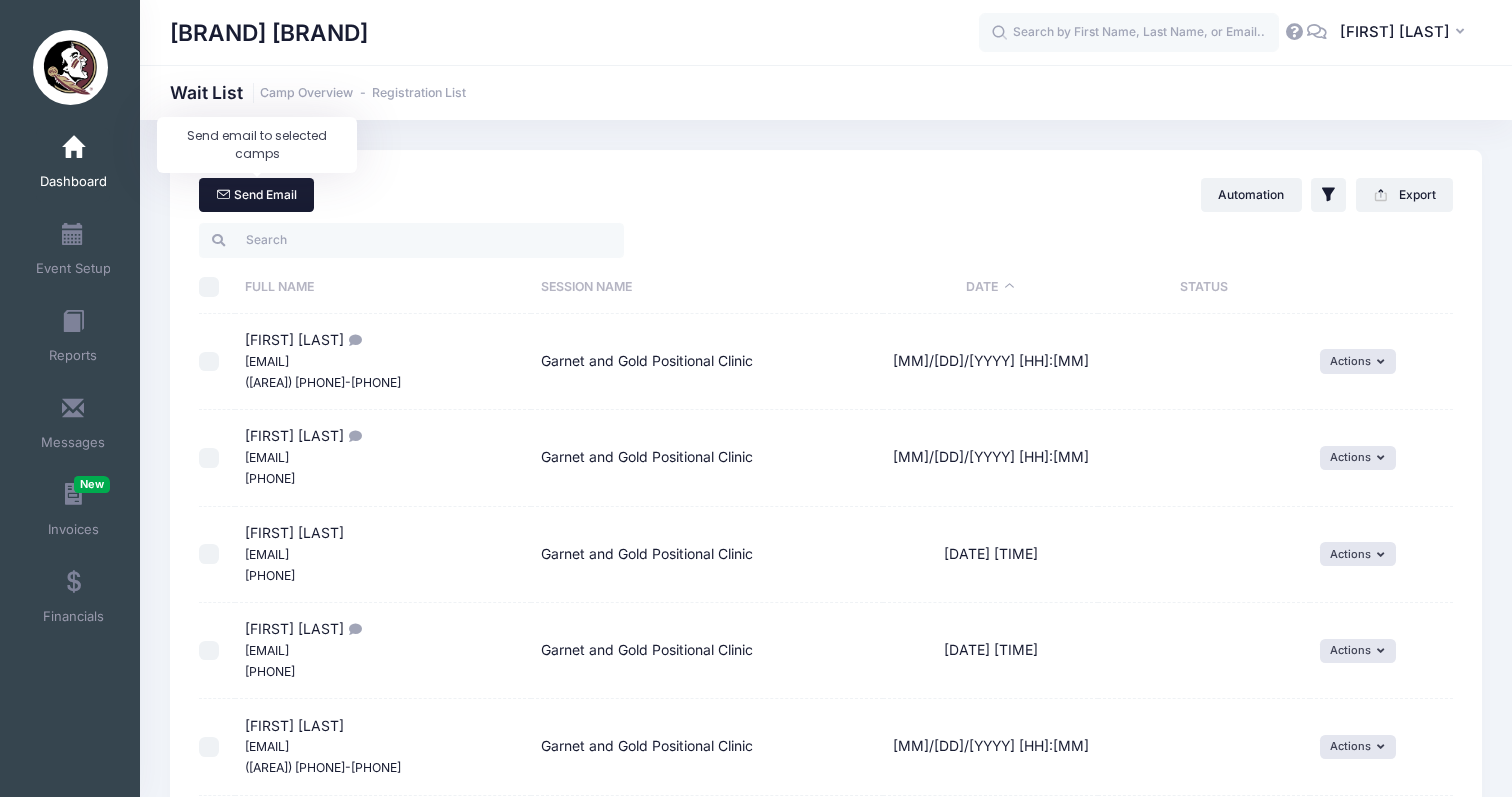 click on "Send Email" at bounding box center [256, 195] 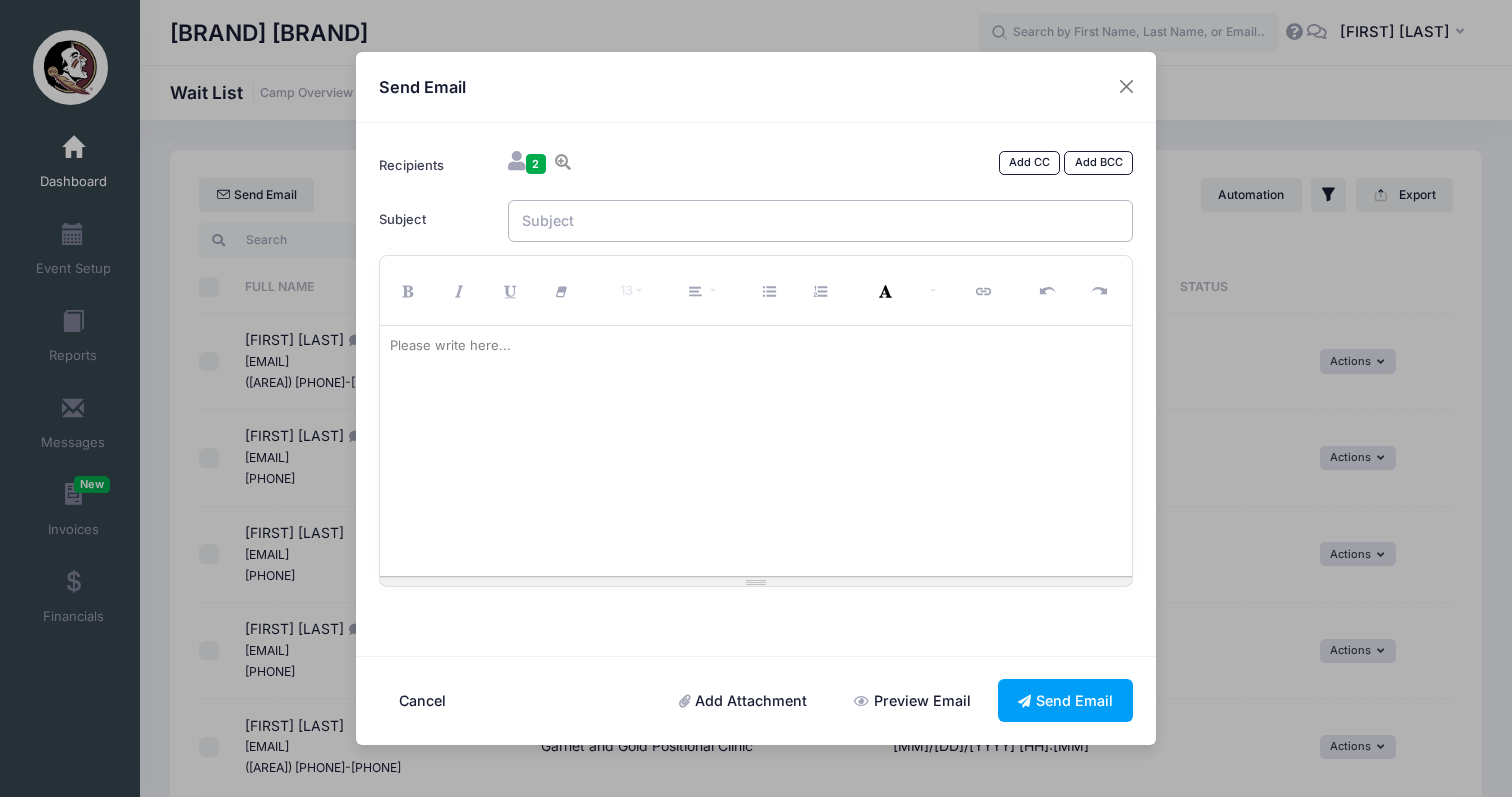 click on "Subject" at bounding box center (821, 221) 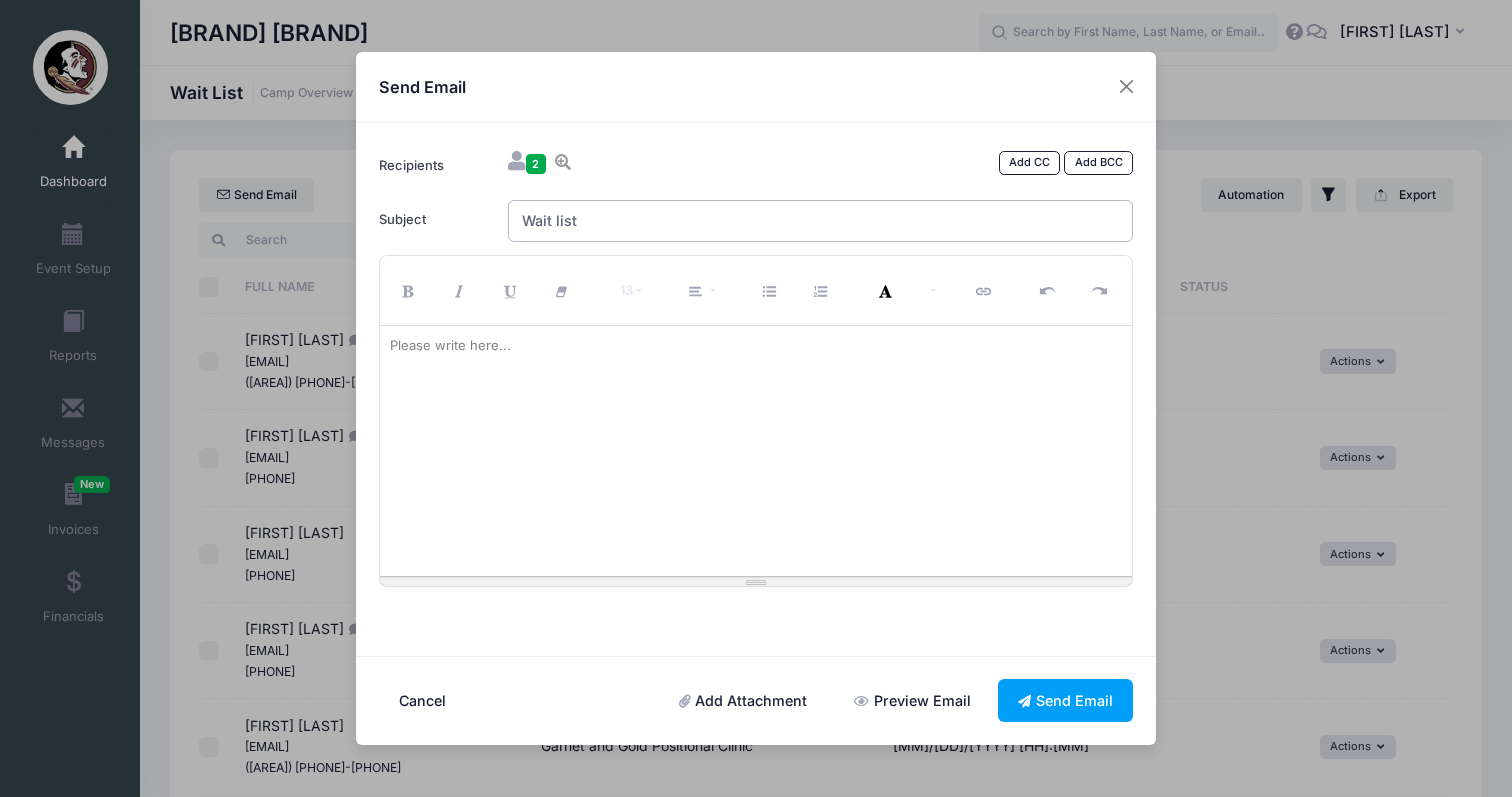 type on "Wait list" 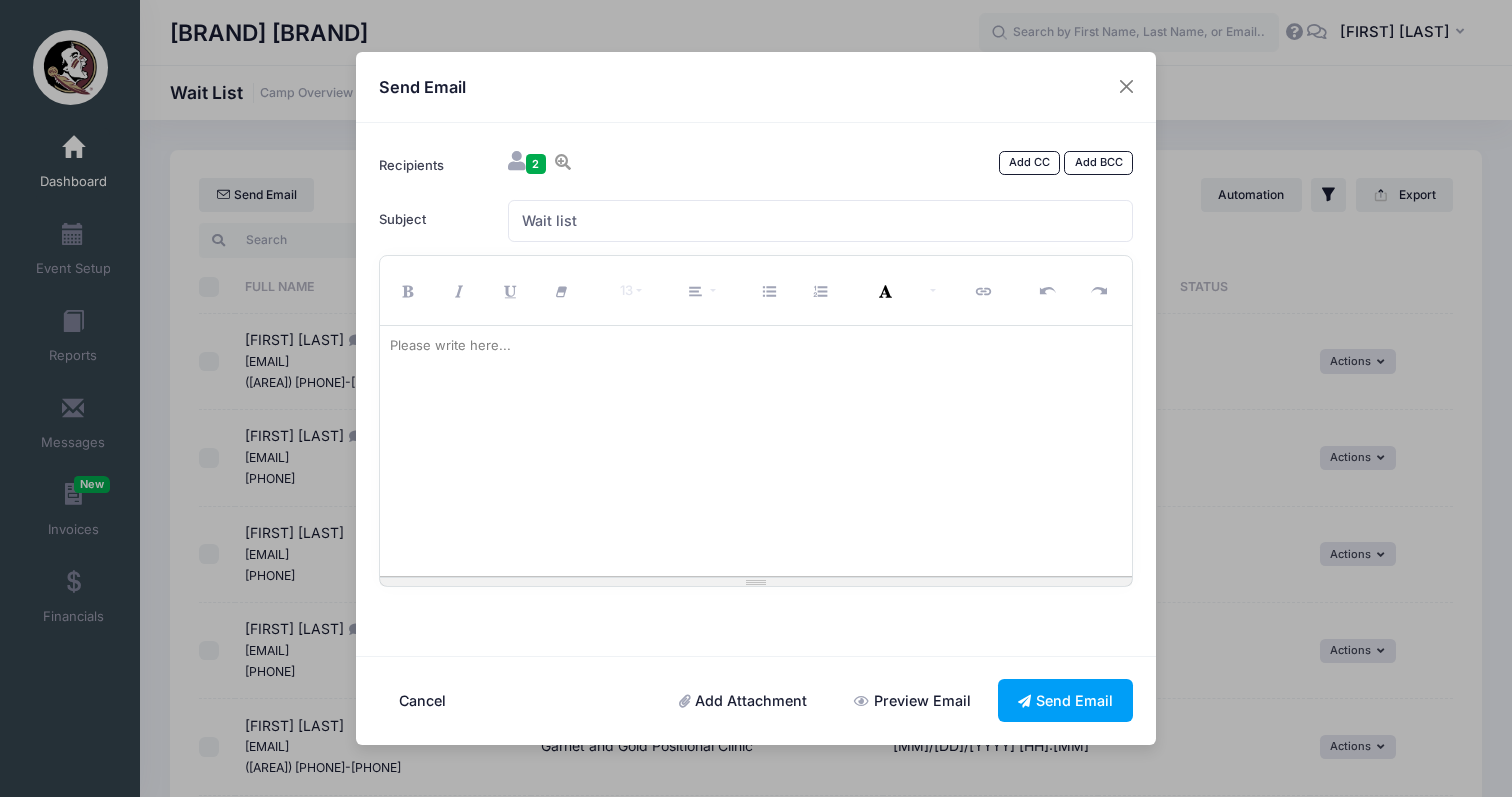 click at bounding box center (756, 451) 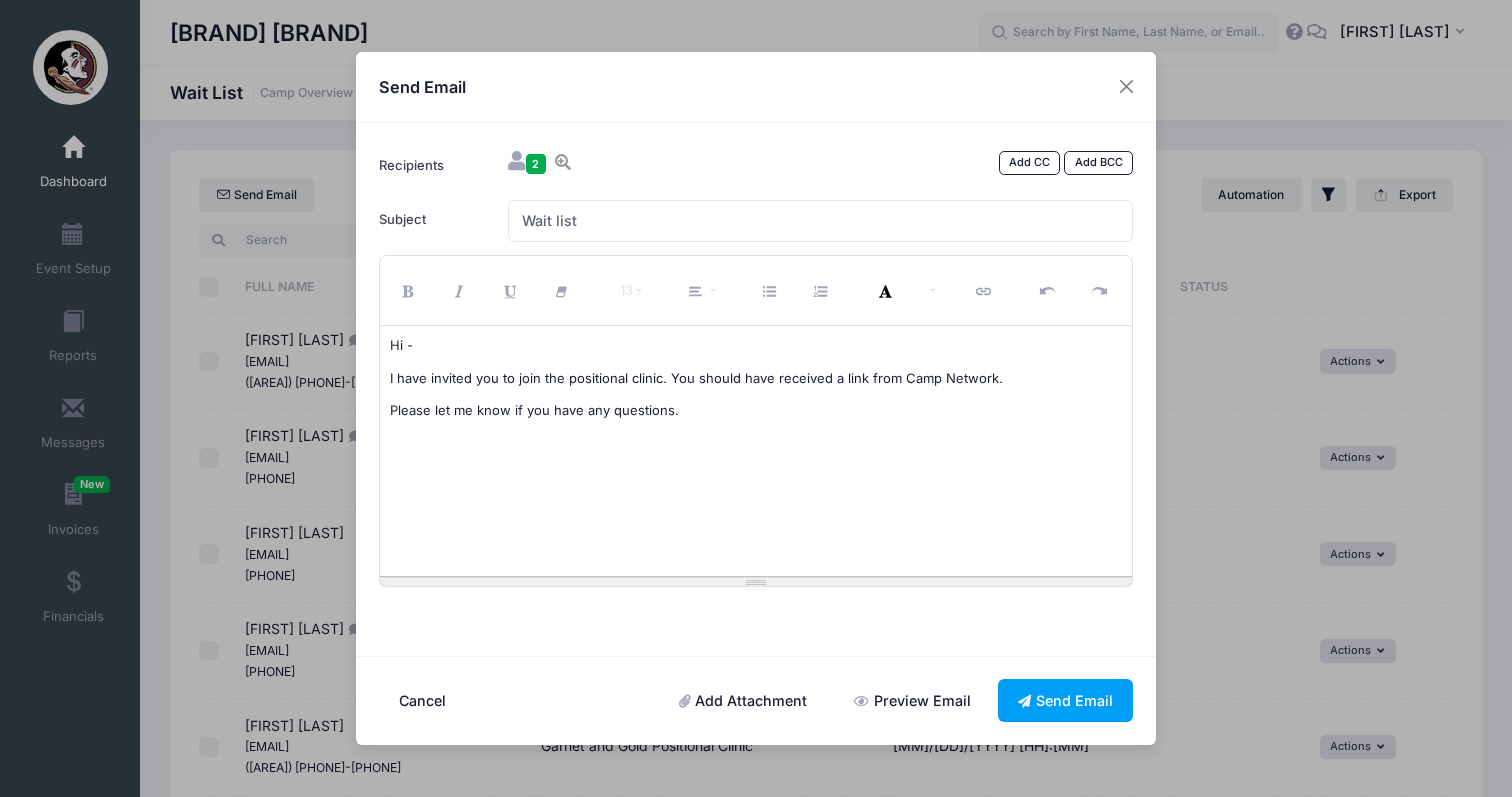 click on "Preview Email" at bounding box center [913, 700] 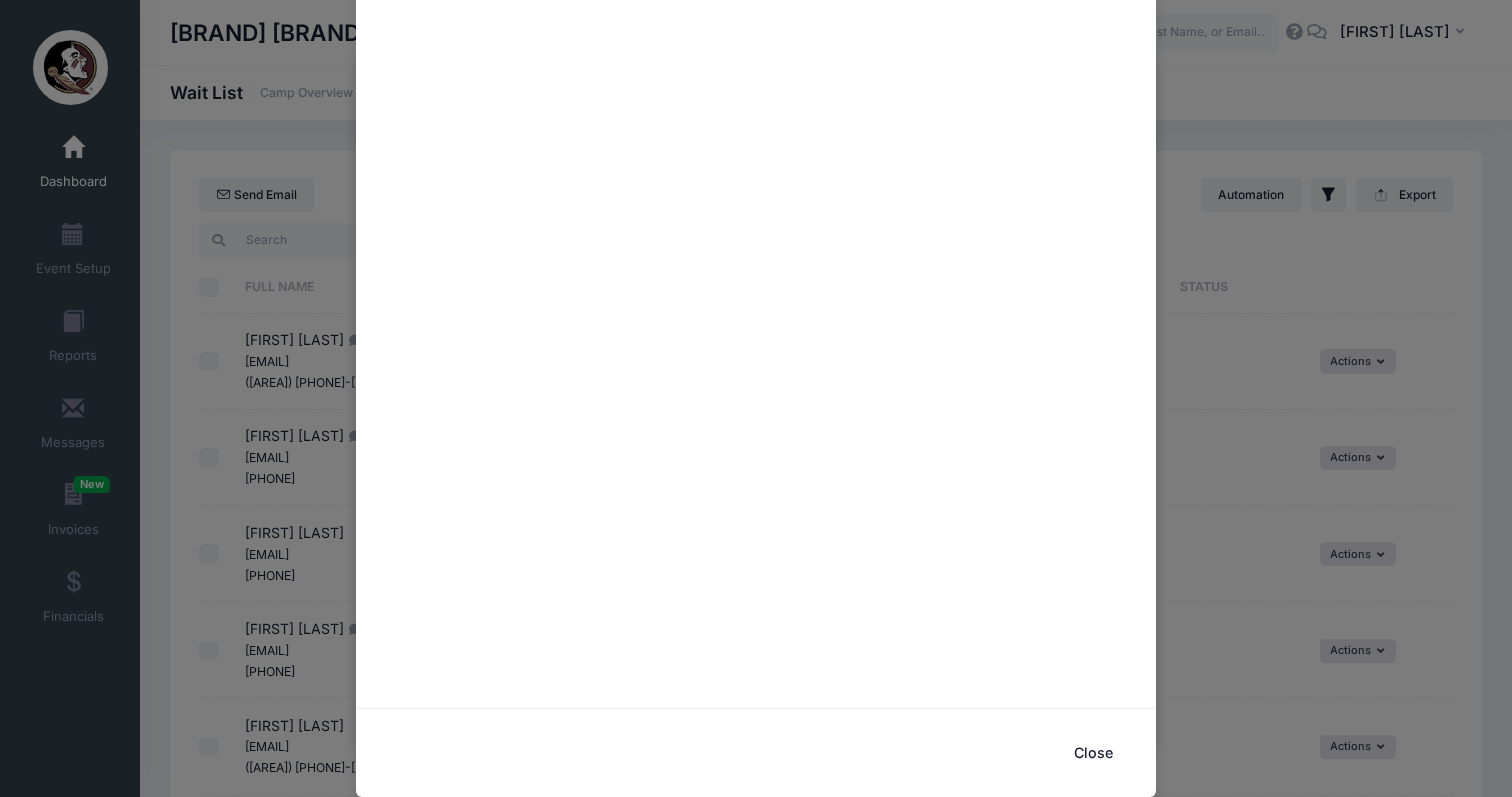 scroll, scrollTop: 435, scrollLeft: 0, axis: vertical 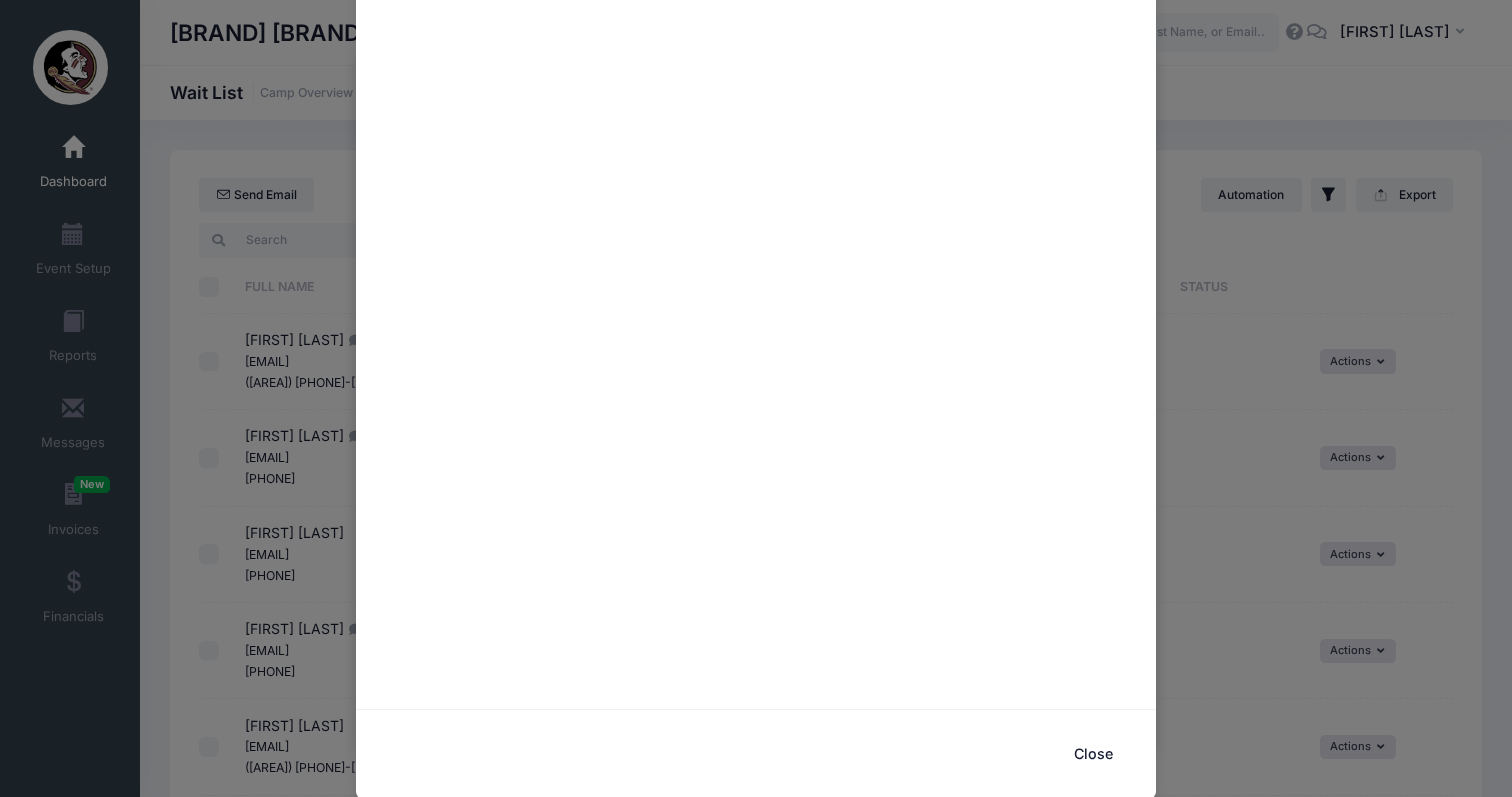 click on "Close" at bounding box center (1093, 754) 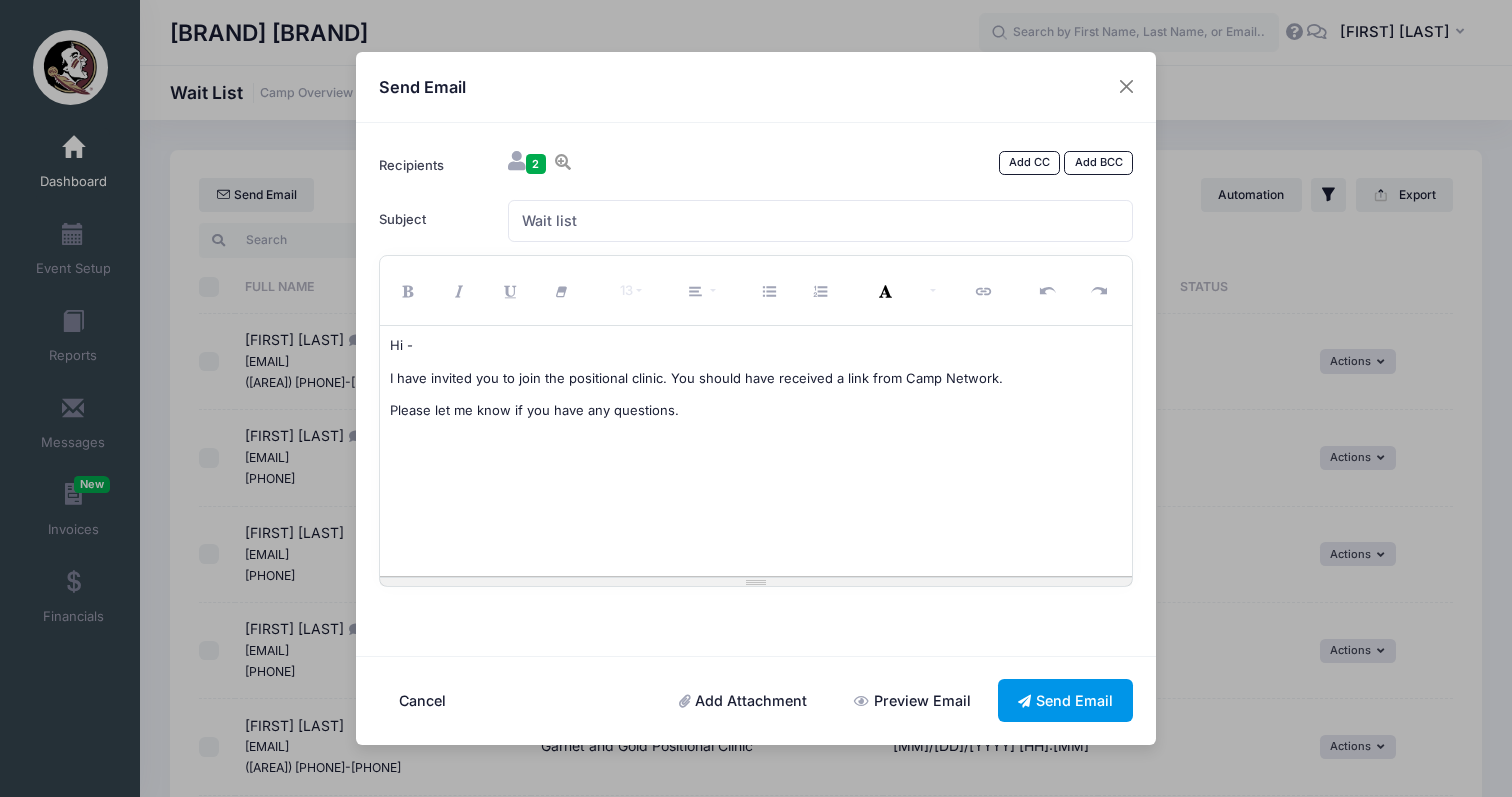 click on "Send Email" at bounding box center [1066, 700] 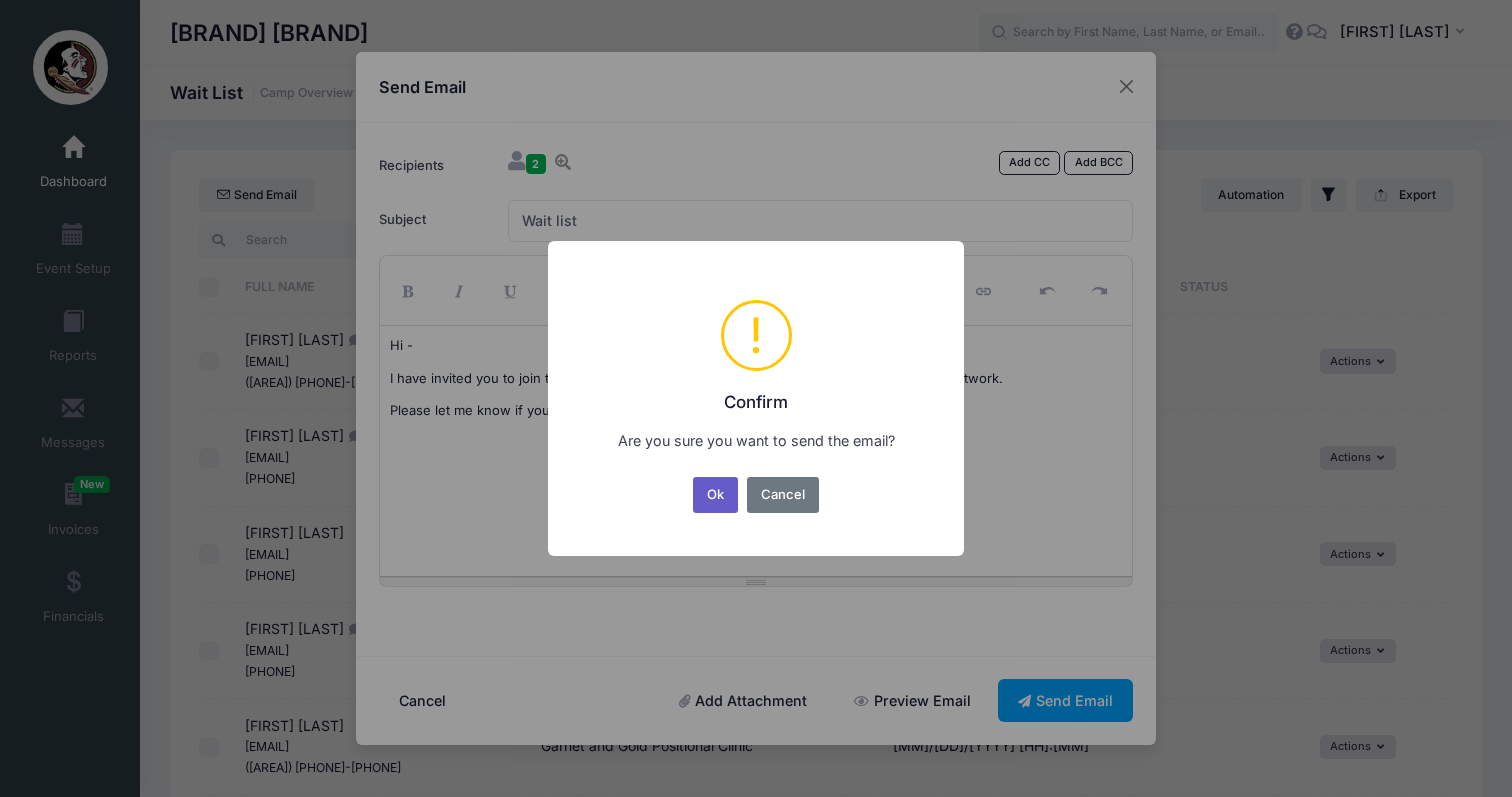 click on "Ok" at bounding box center (716, 495) 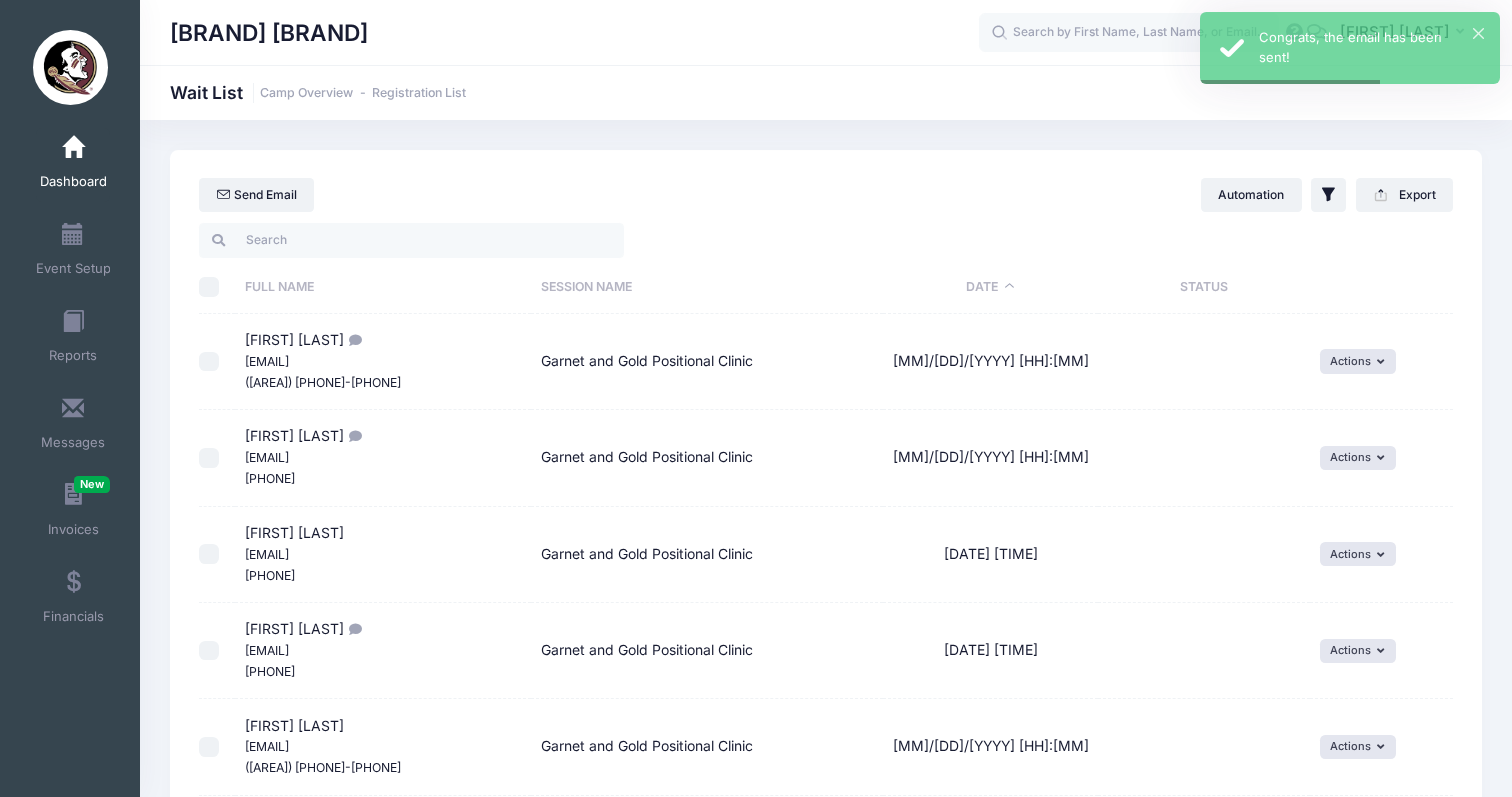 click on "Dashboard" at bounding box center (73, 182) 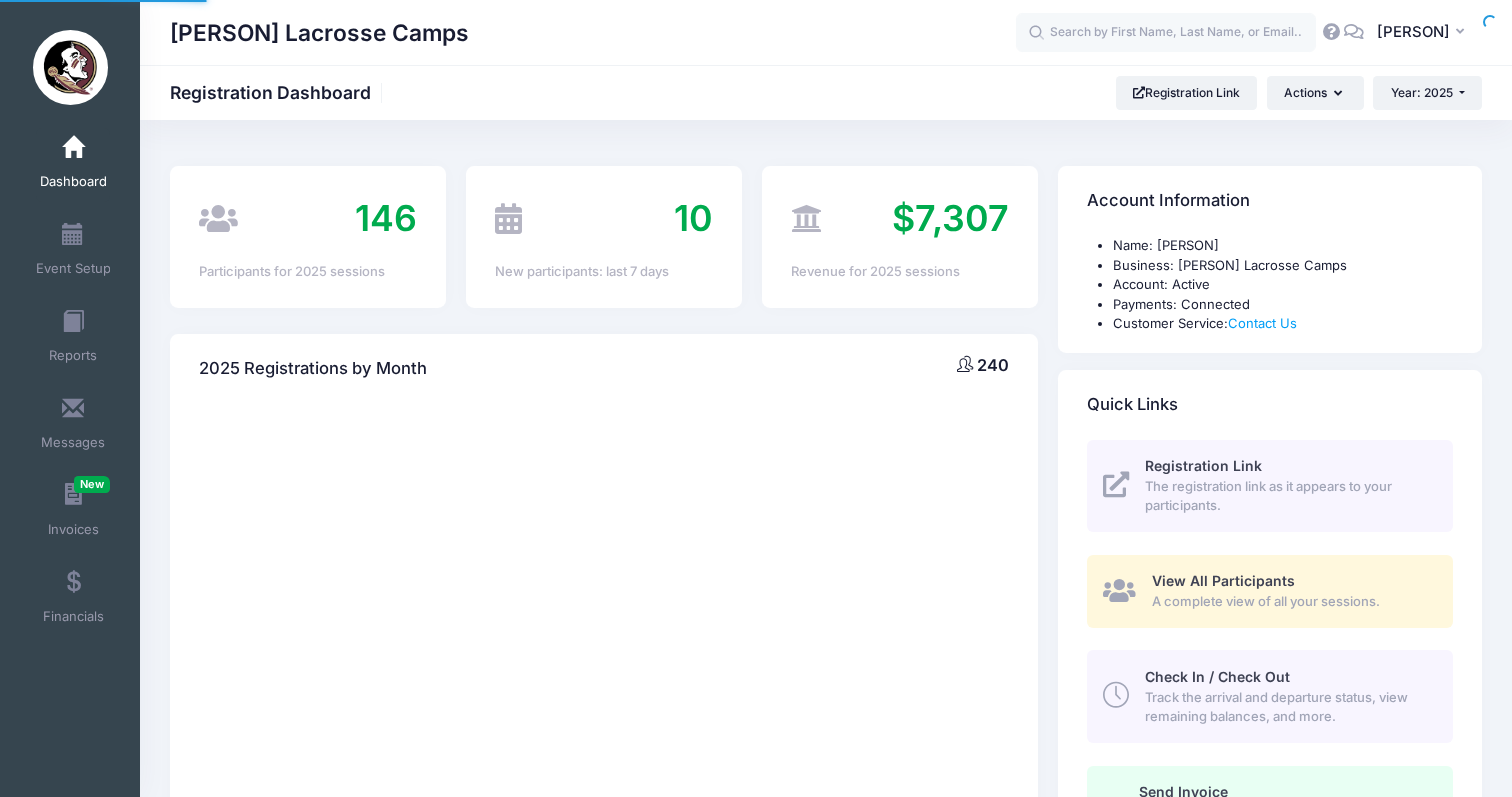 scroll, scrollTop: 0, scrollLeft: 0, axis: both 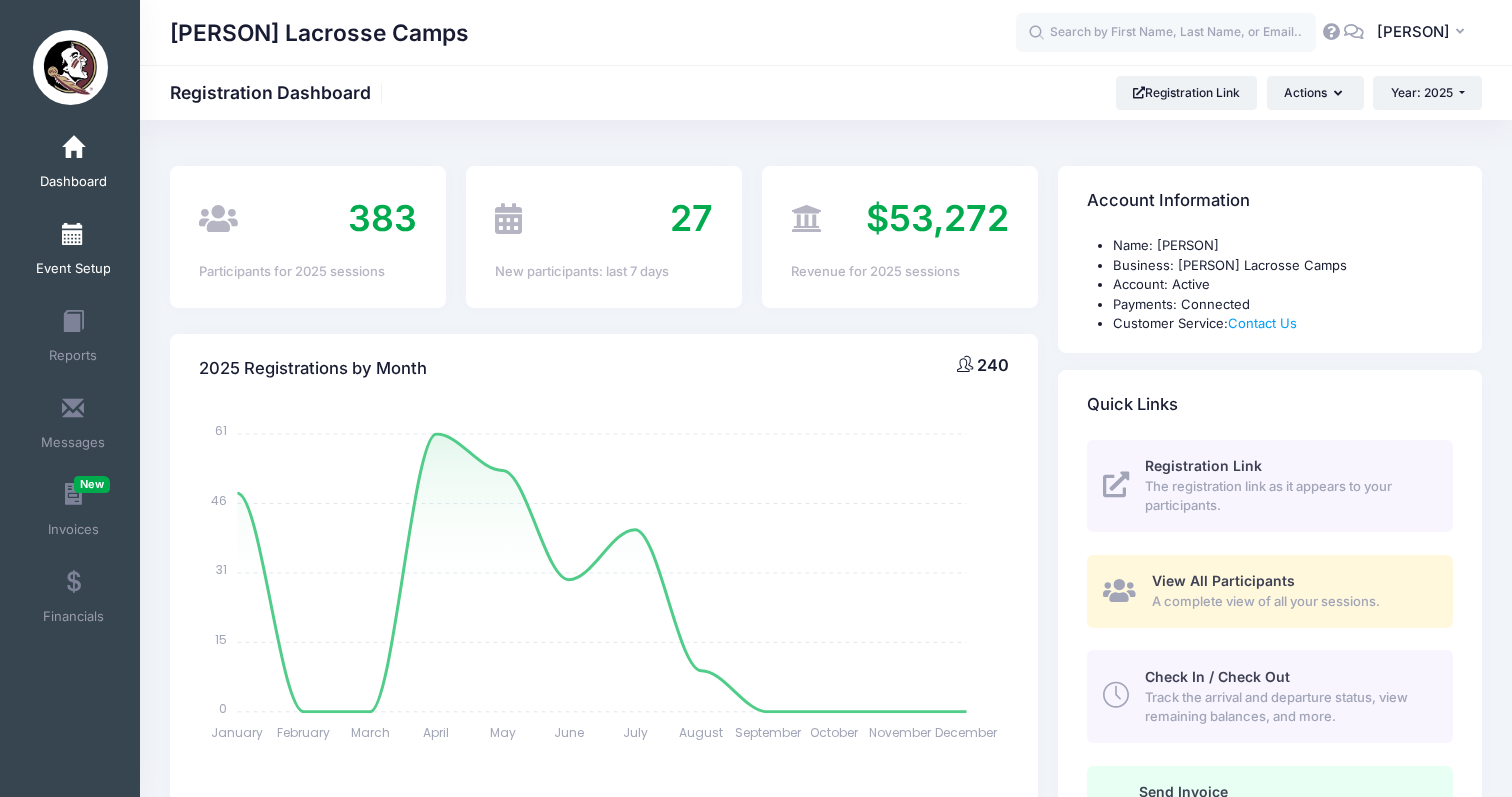 click on "Event Setup" at bounding box center (73, 269) 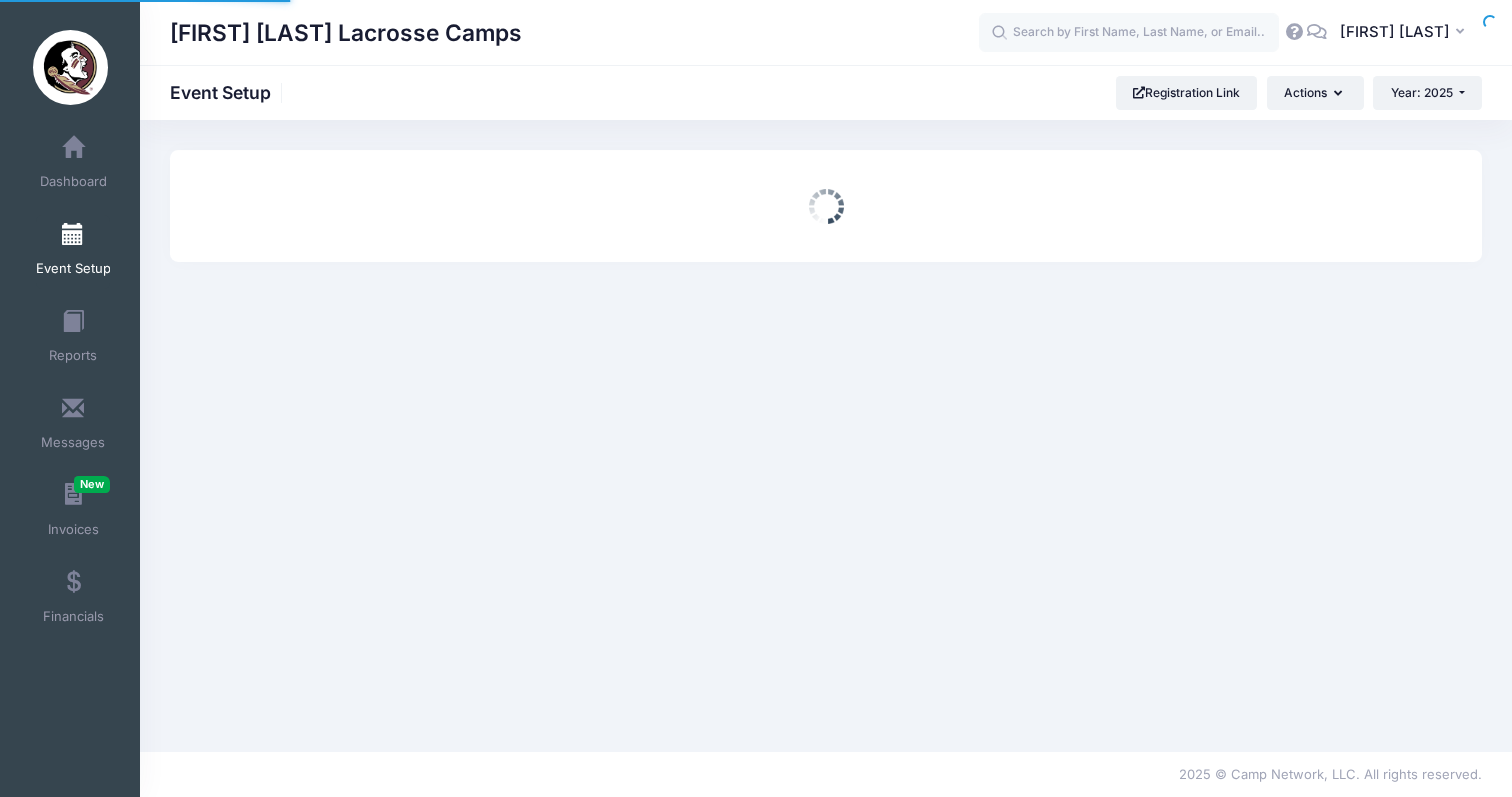 scroll, scrollTop: 0, scrollLeft: 0, axis: both 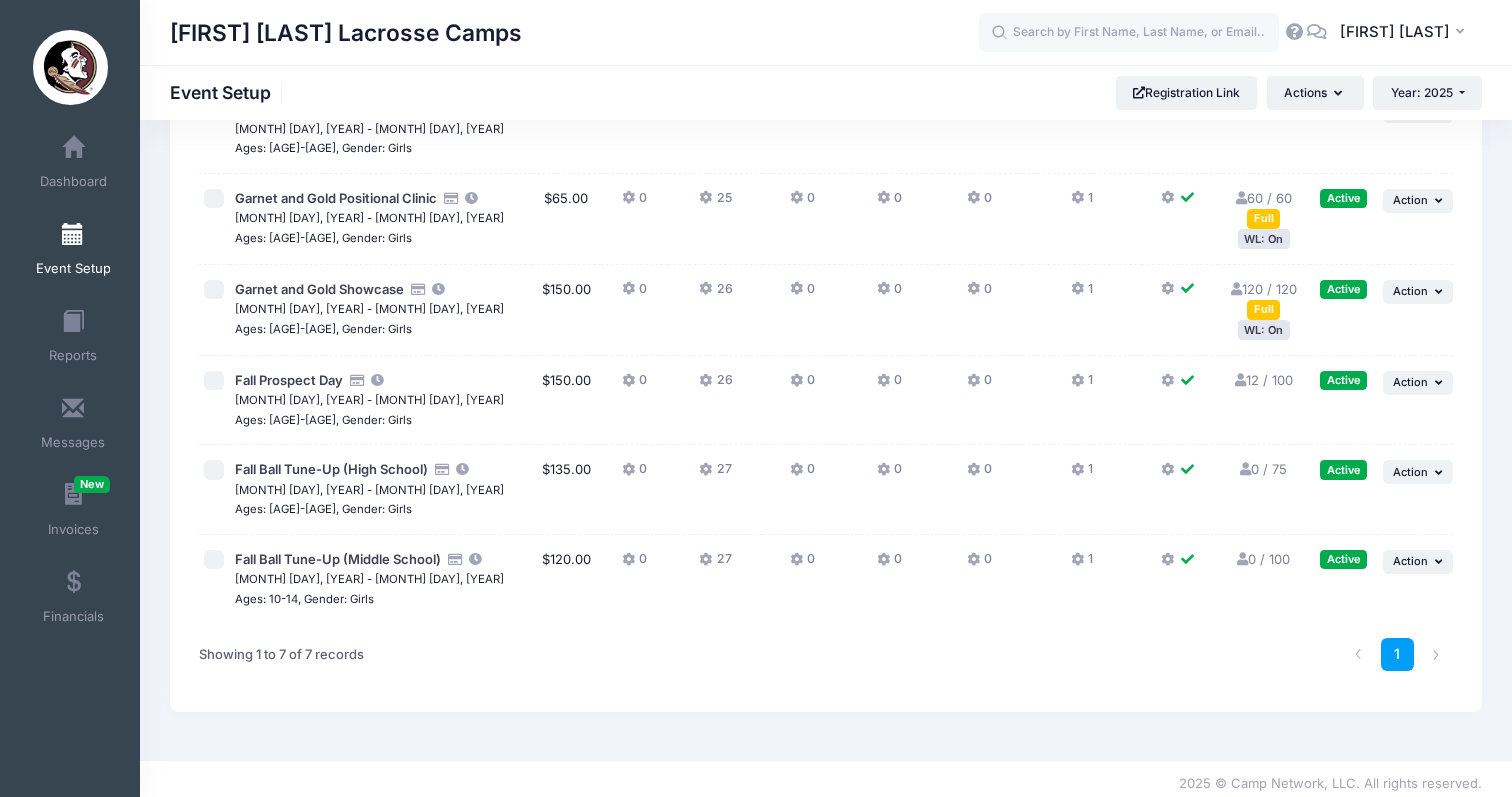 click on "Full" at bounding box center [1263, 309] 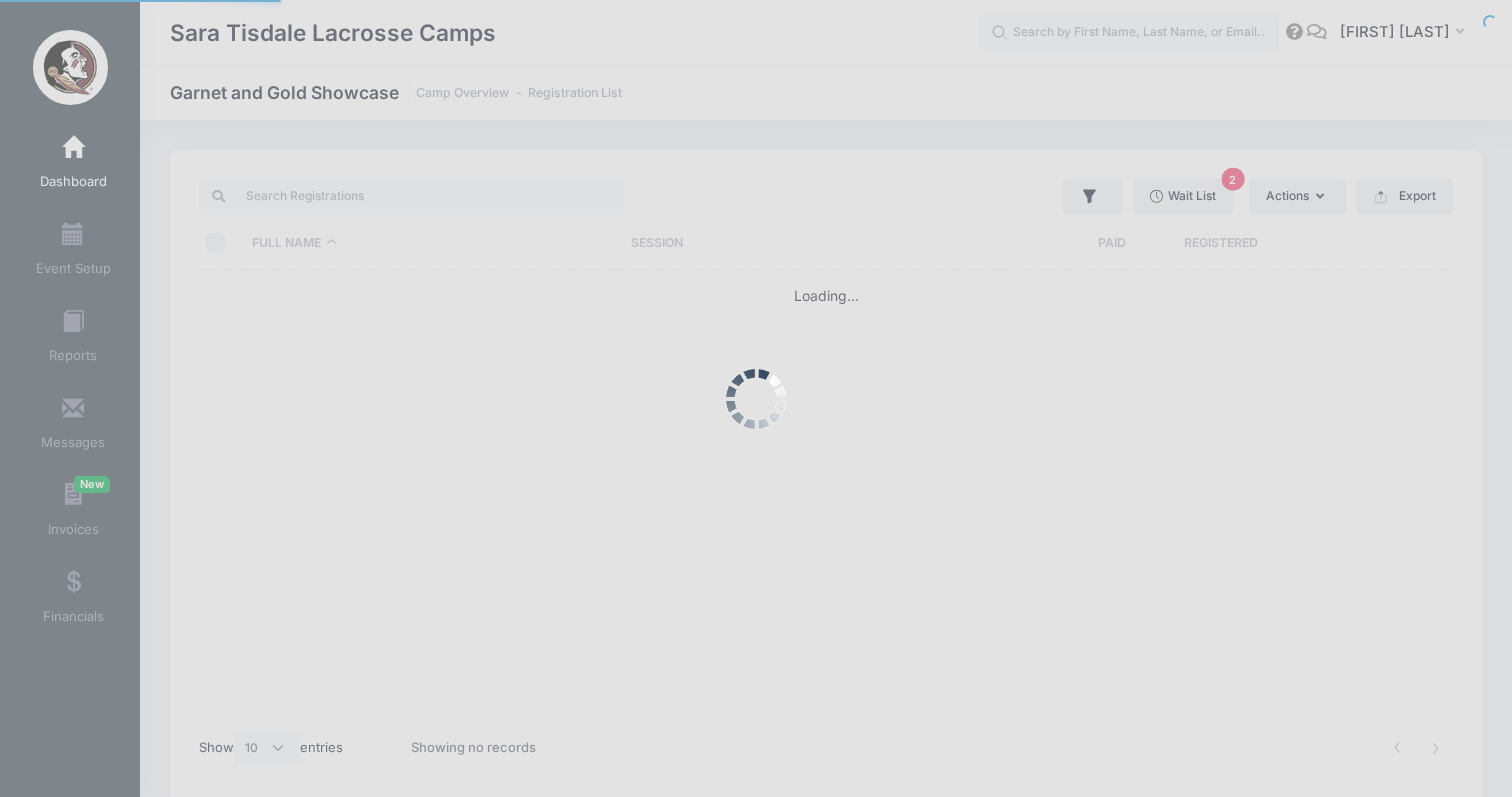 select on "10" 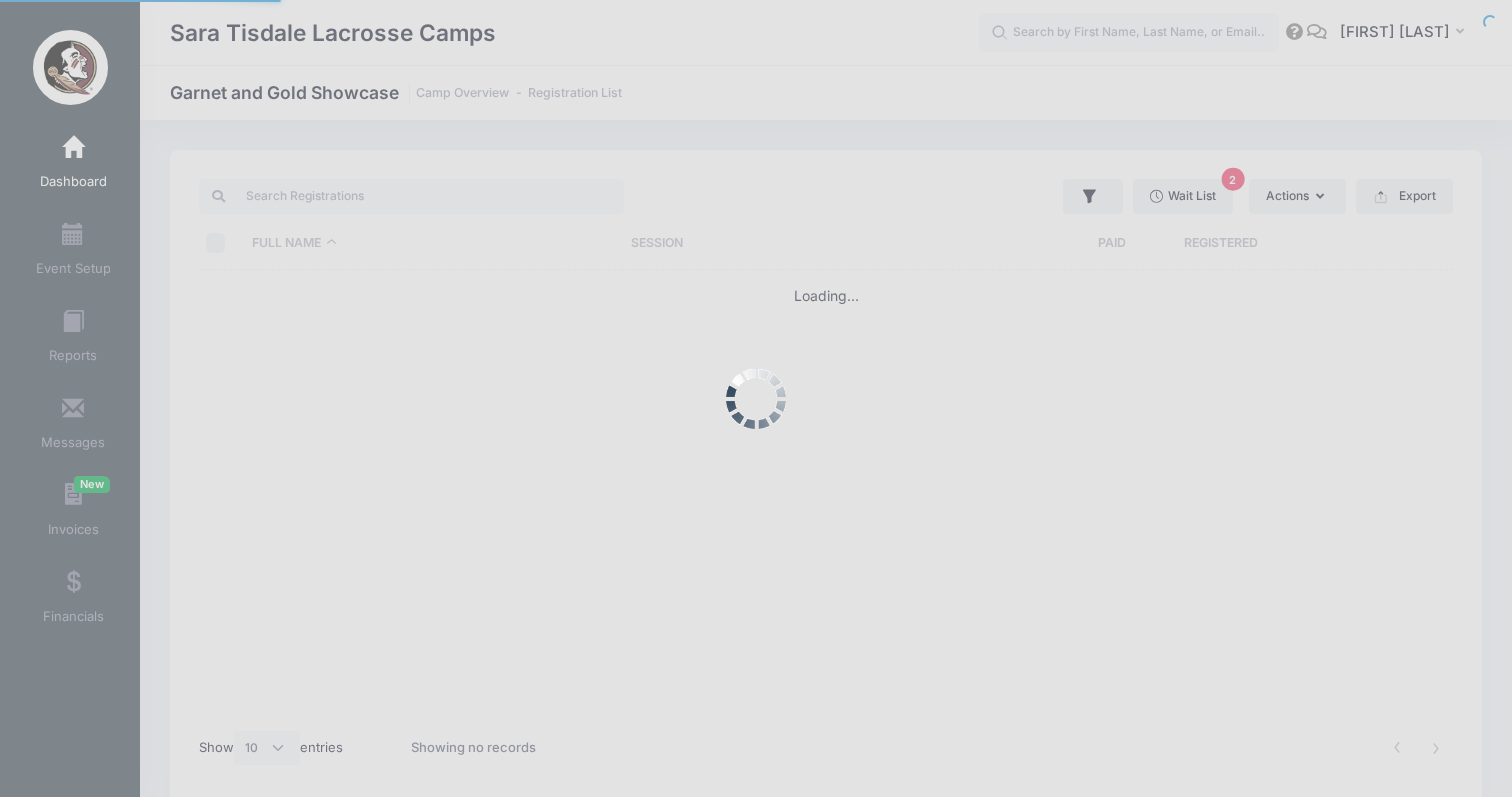 scroll, scrollTop: 0, scrollLeft: 0, axis: both 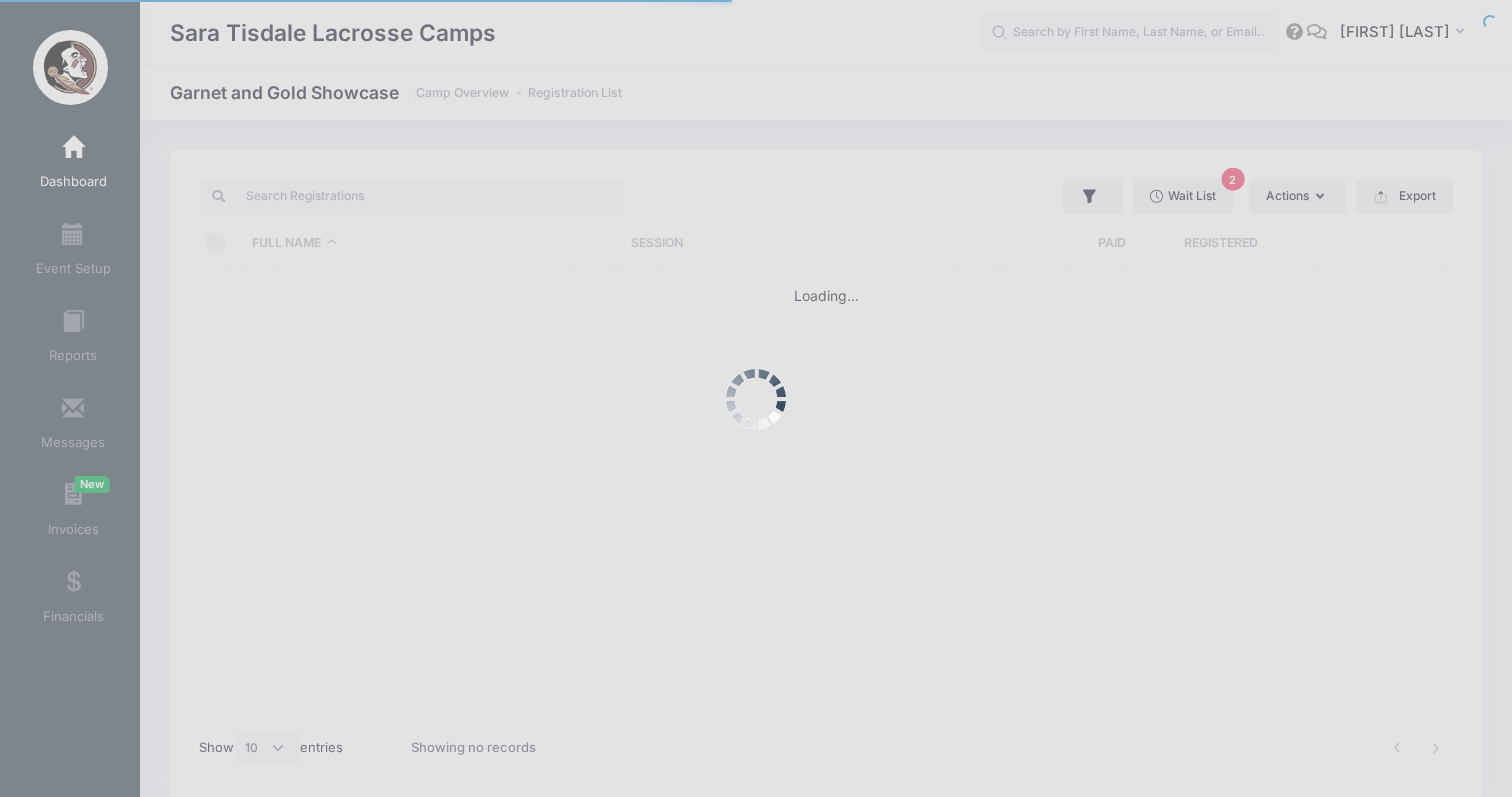 click at bounding box center (756, 398) 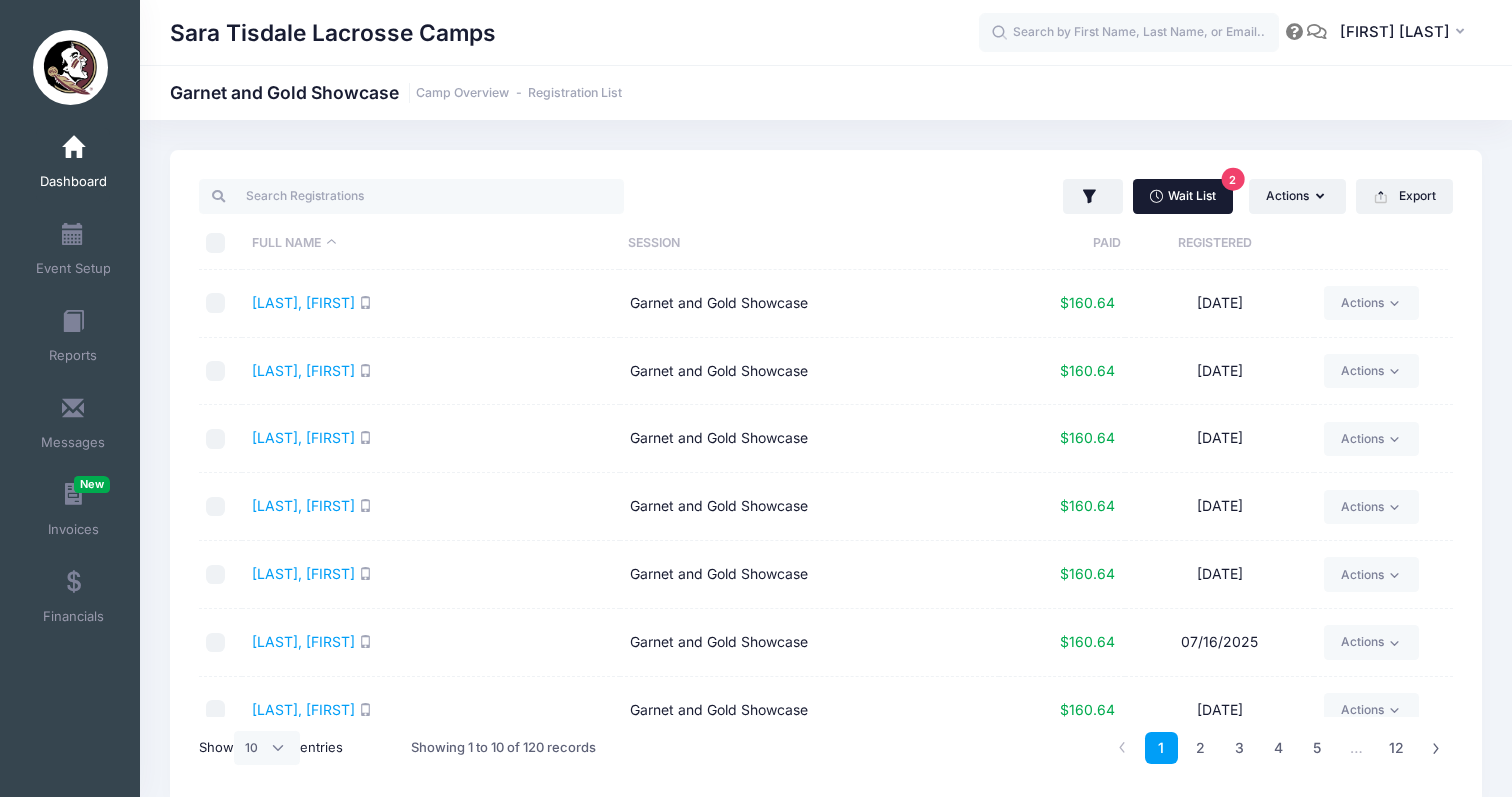 click on "Wait List
2" at bounding box center [1183, 196] 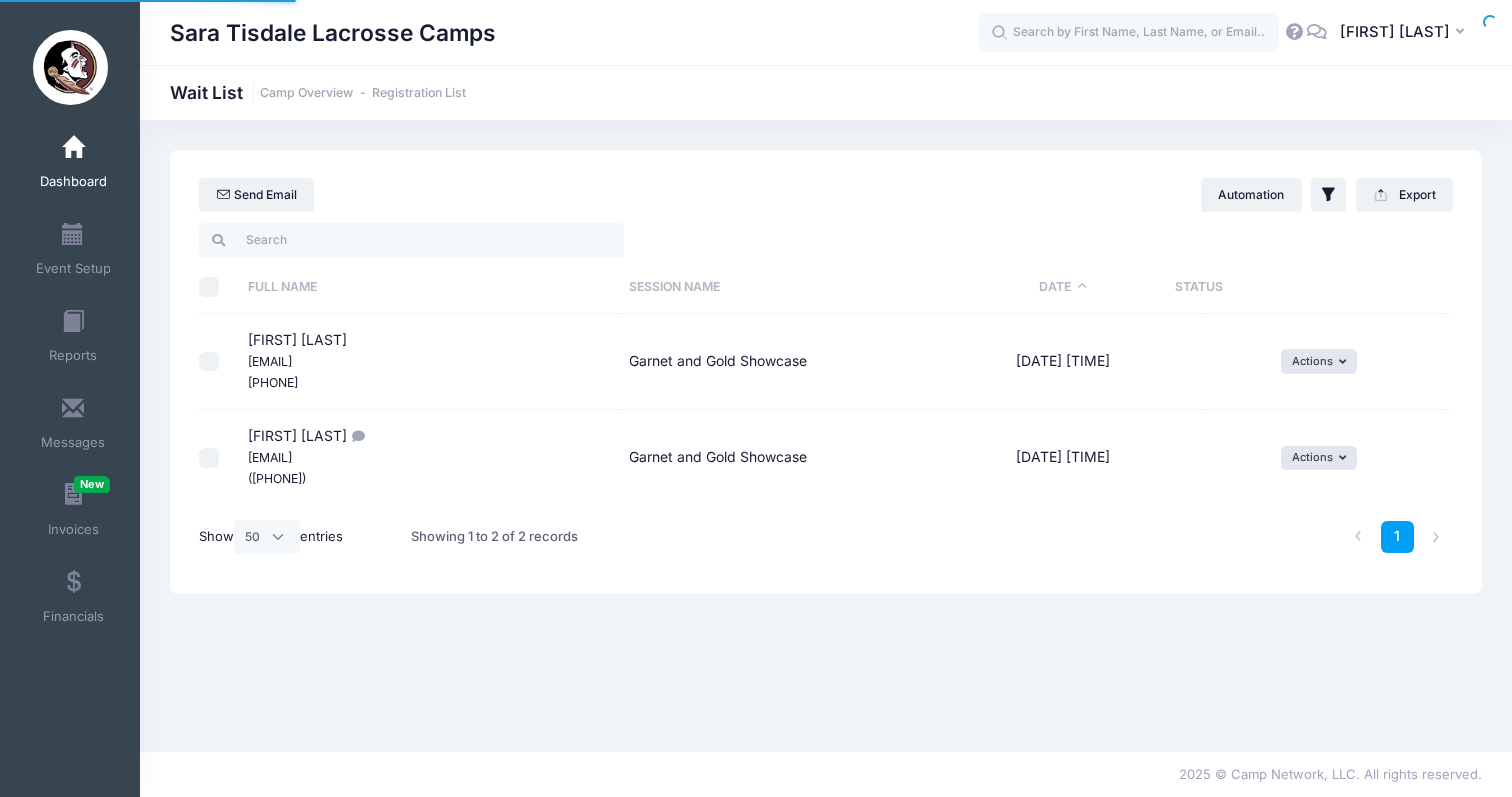 select on "50" 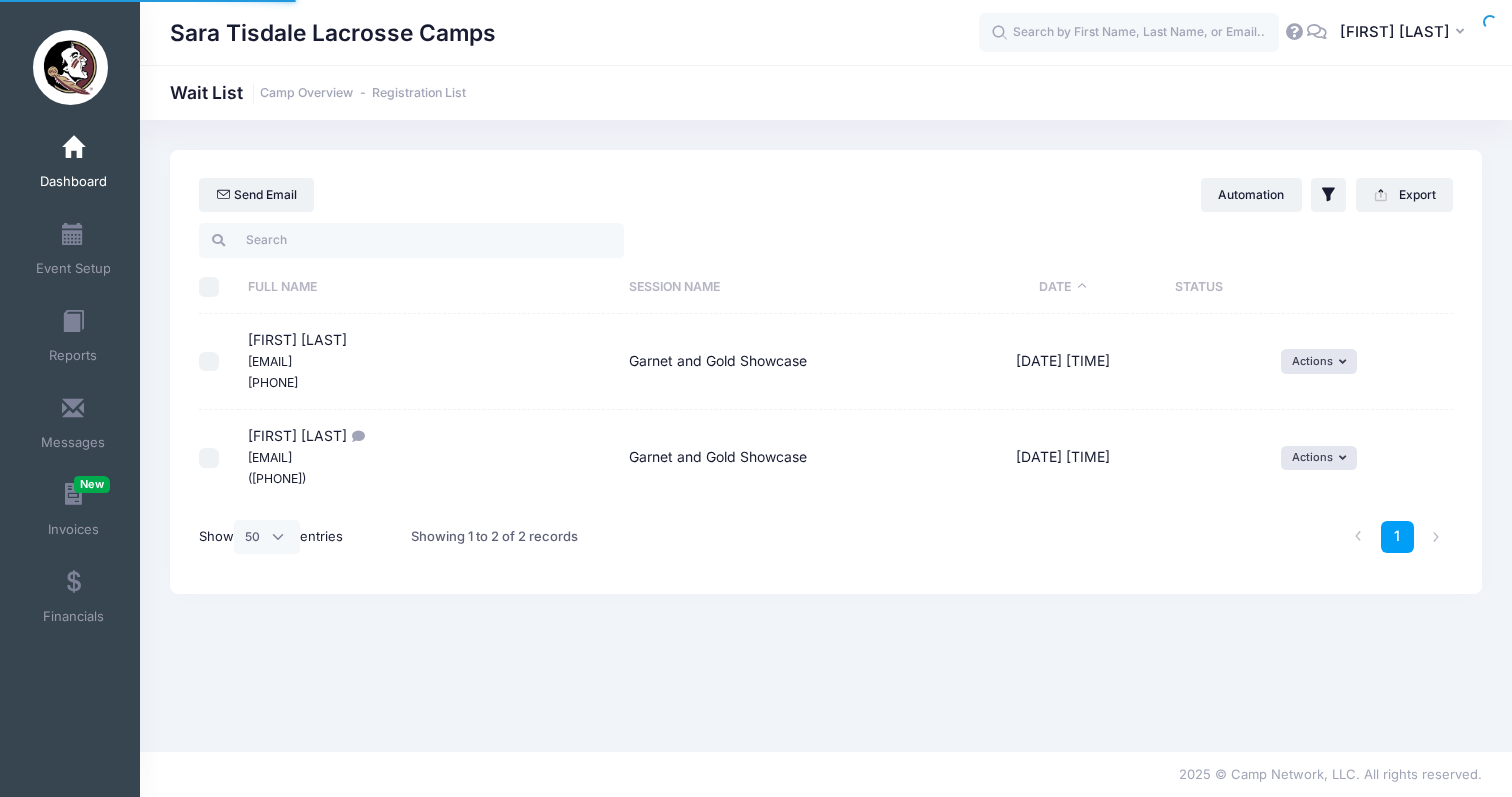 scroll, scrollTop: 0, scrollLeft: 0, axis: both 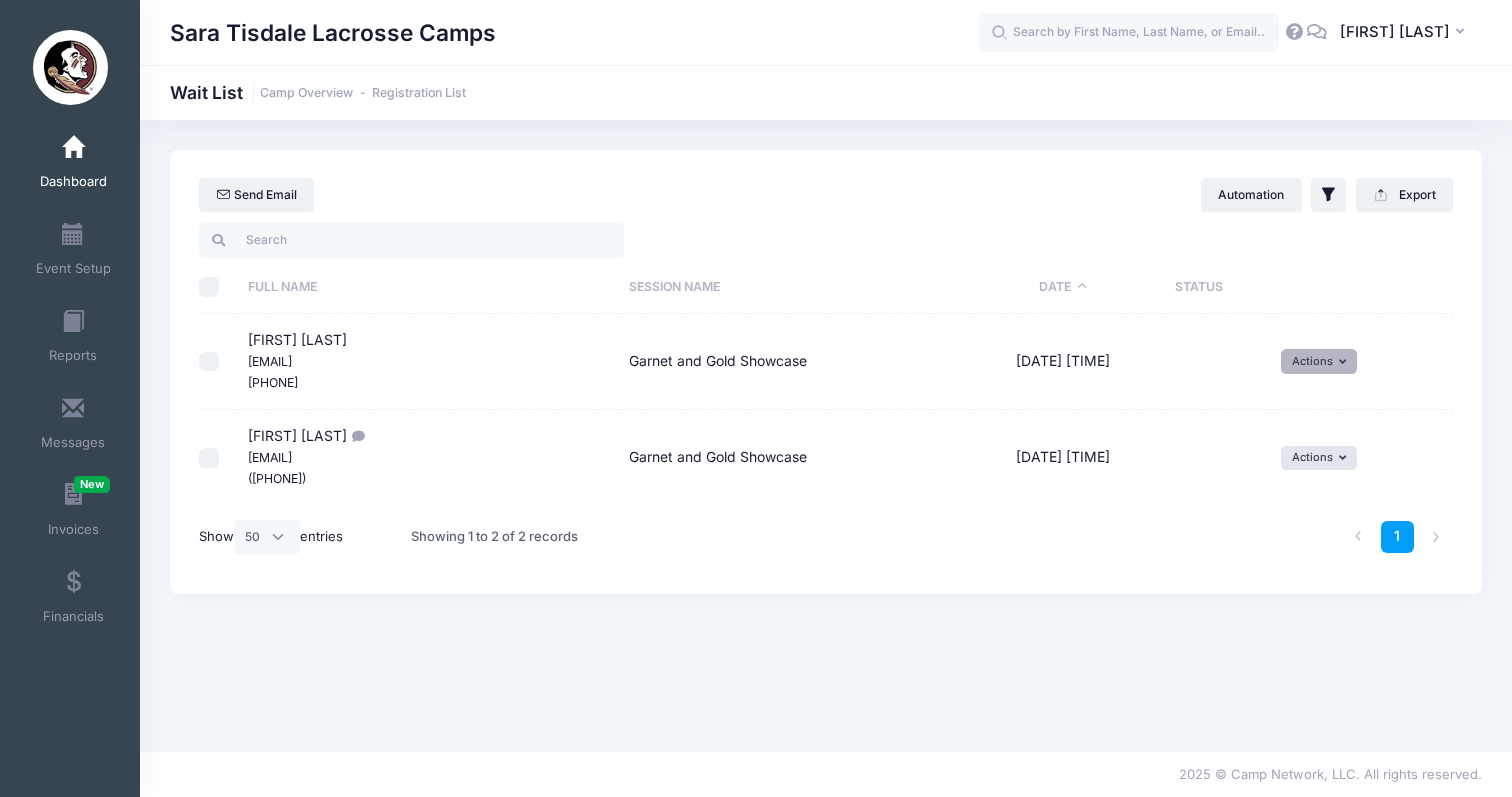 click on "Actions" at bounding box center [1319, 361] 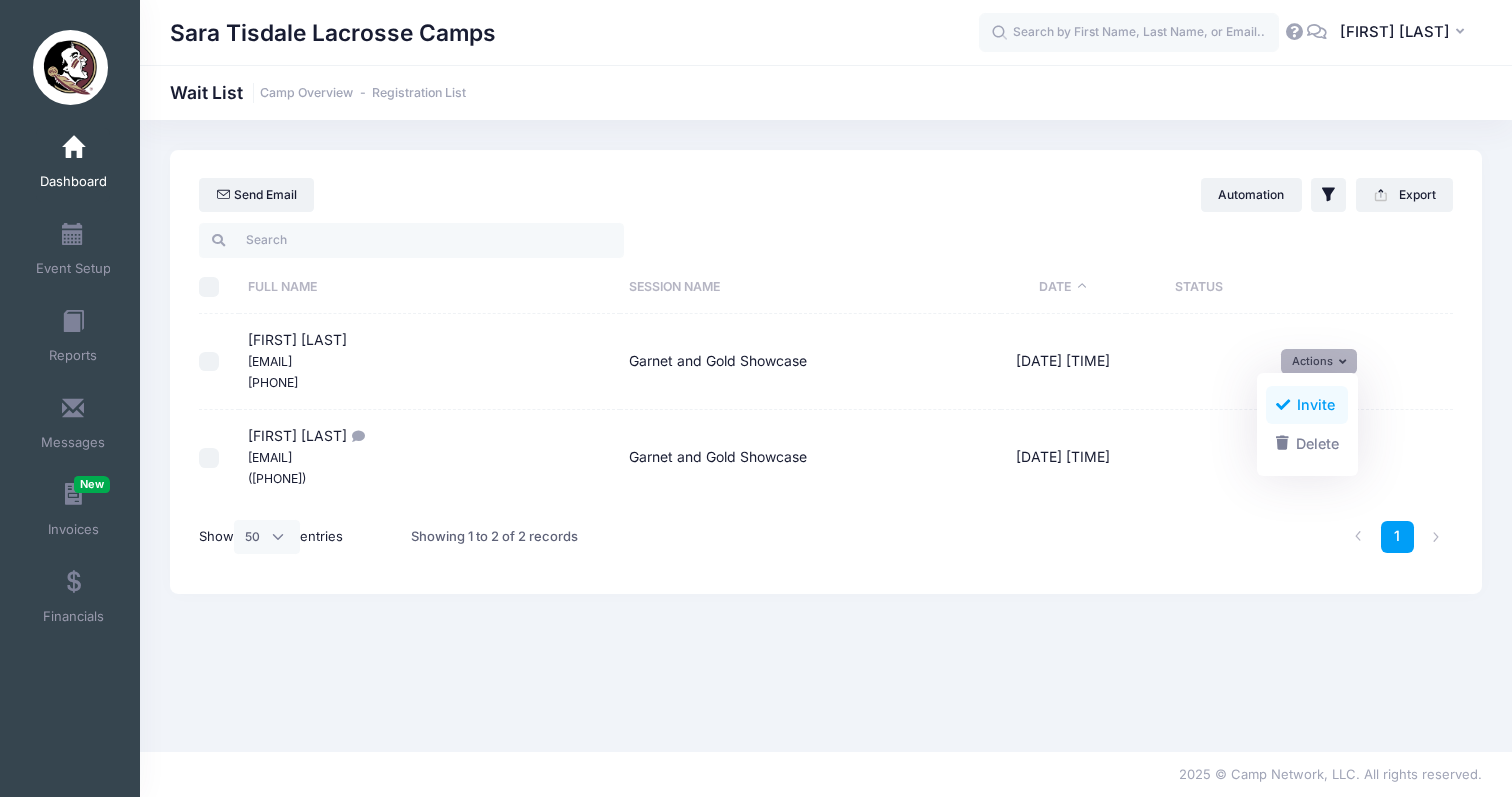 click on "Invite" at bounding box center [1307, 405] 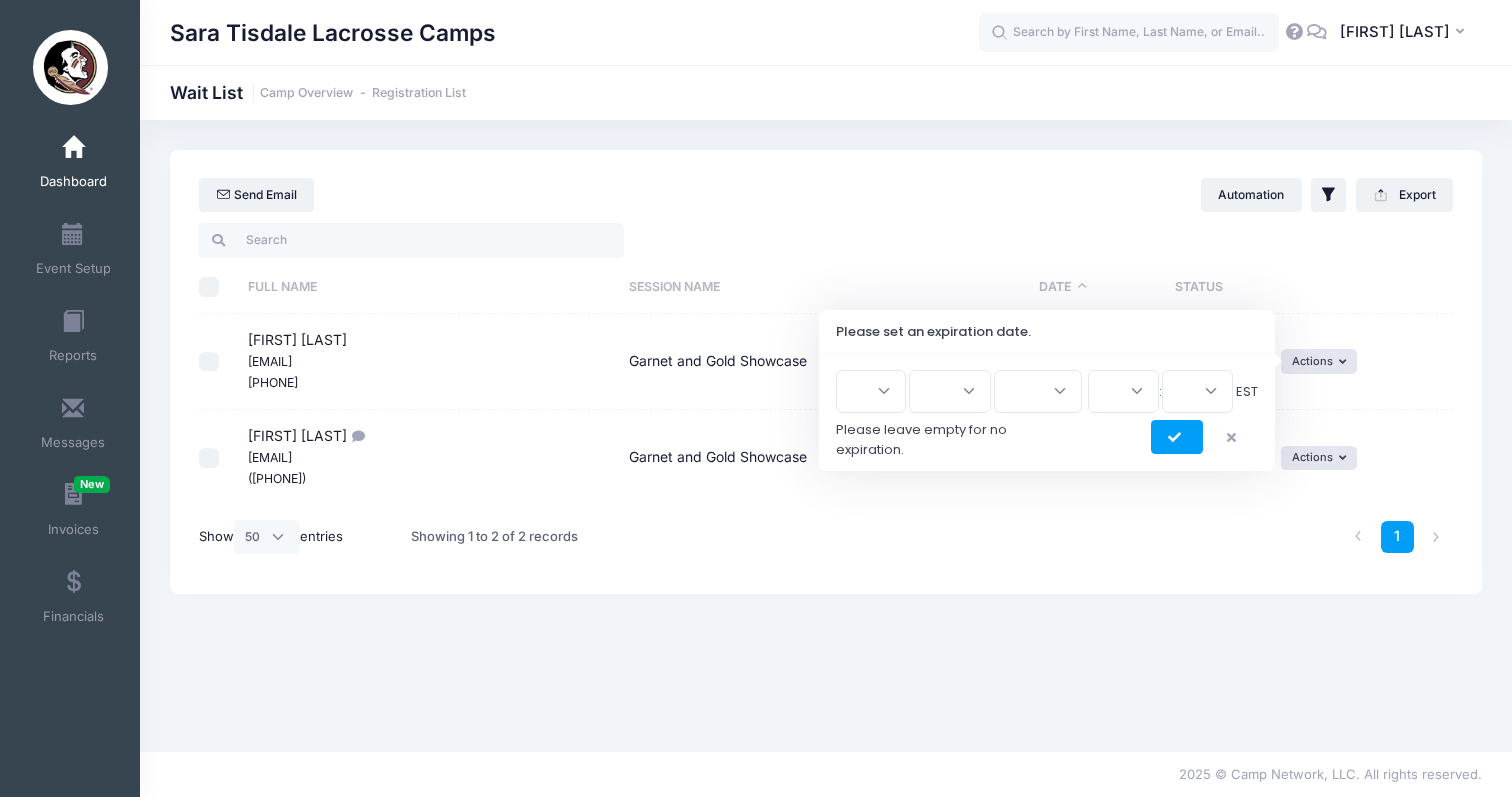 select on "5" 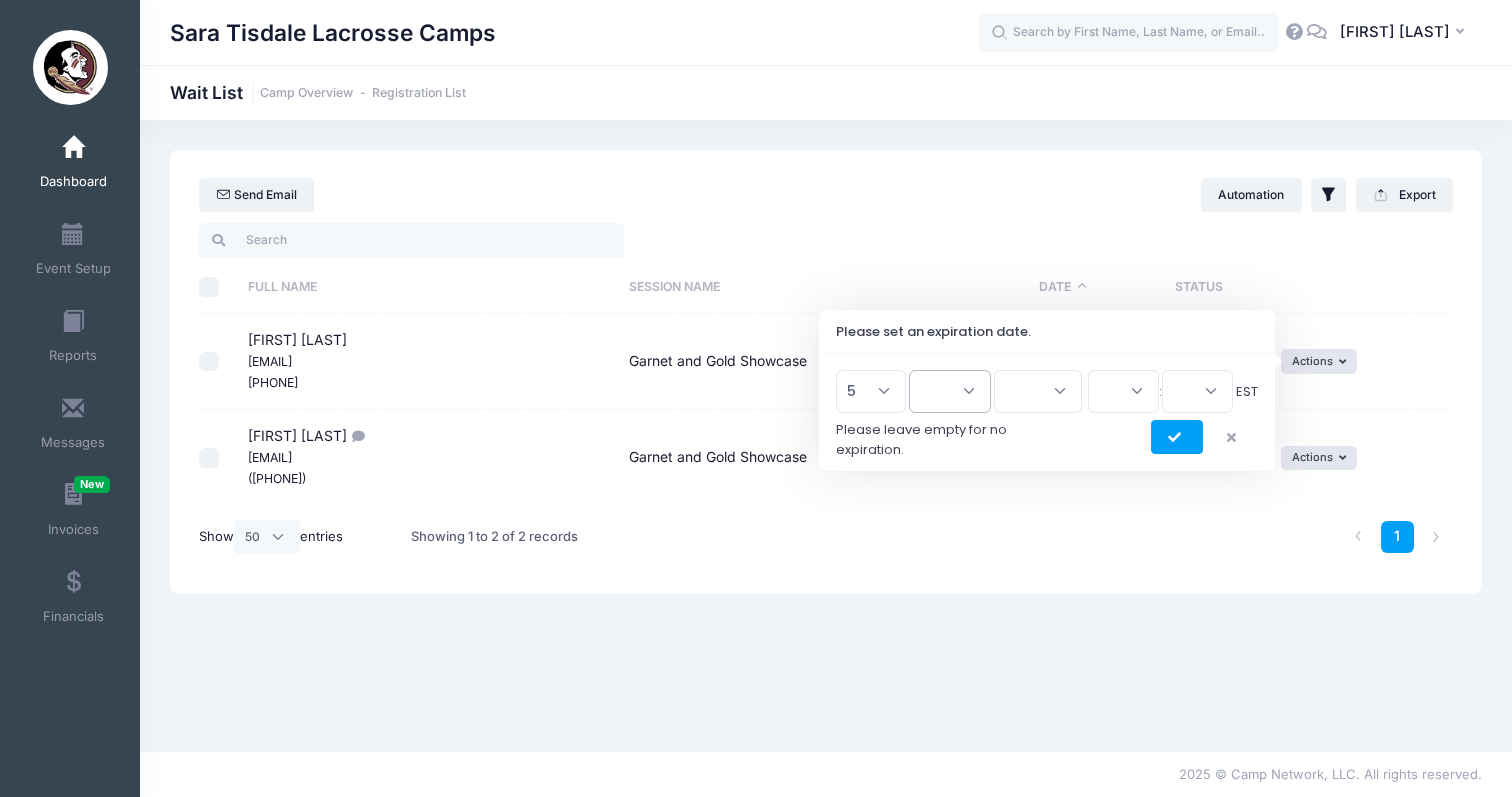 select on "7" 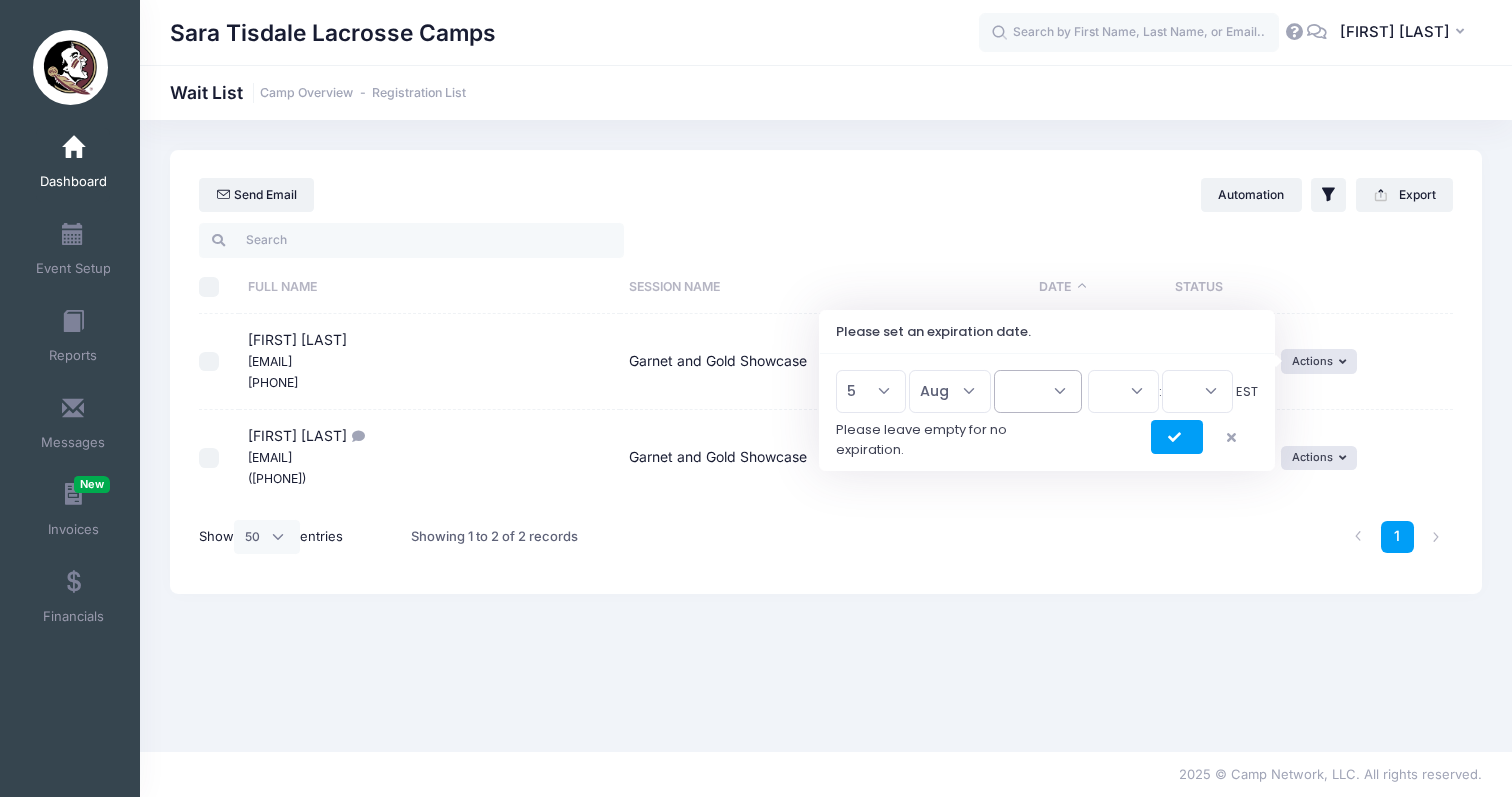 select on "2025" 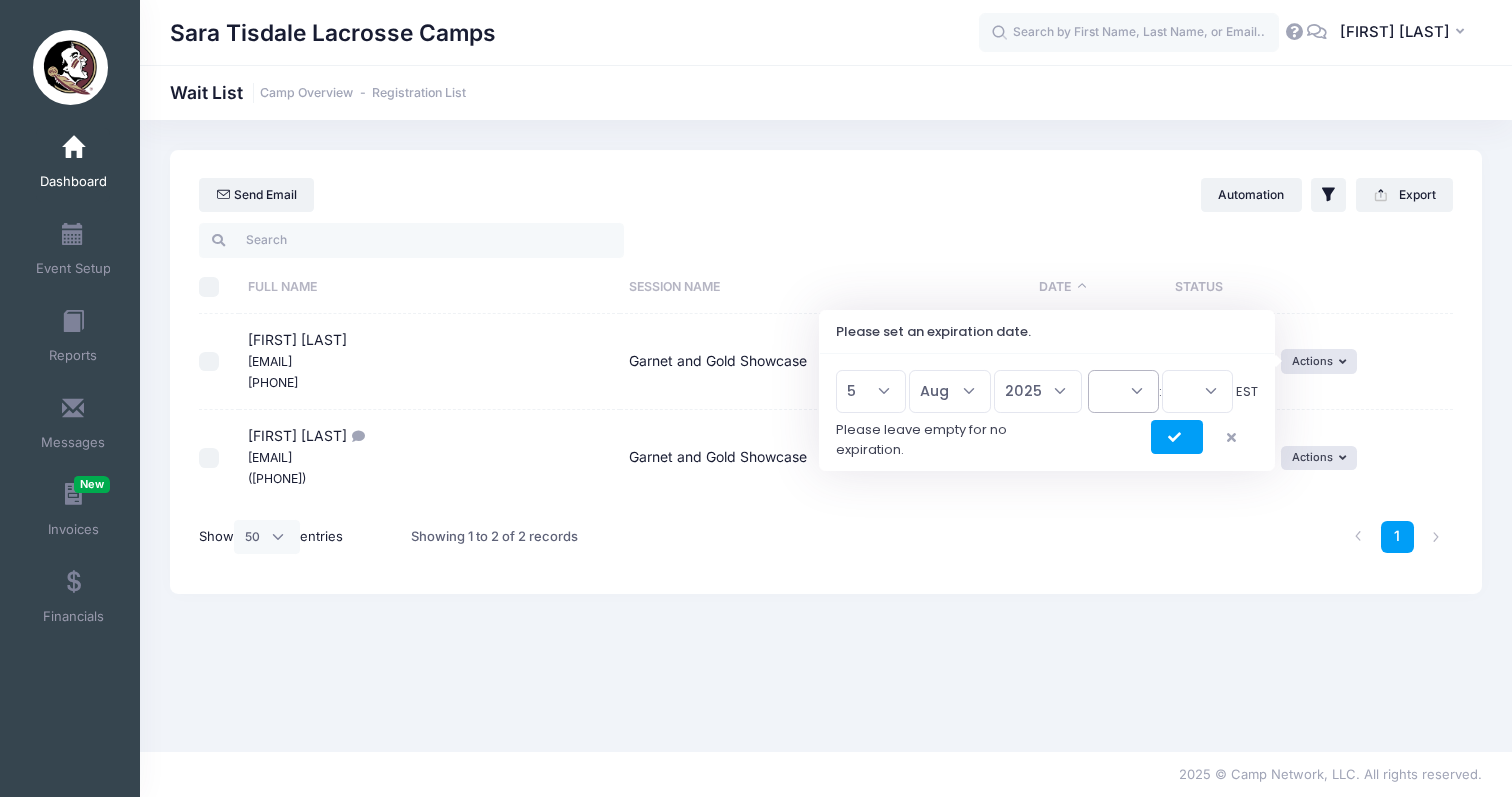 select on "8" 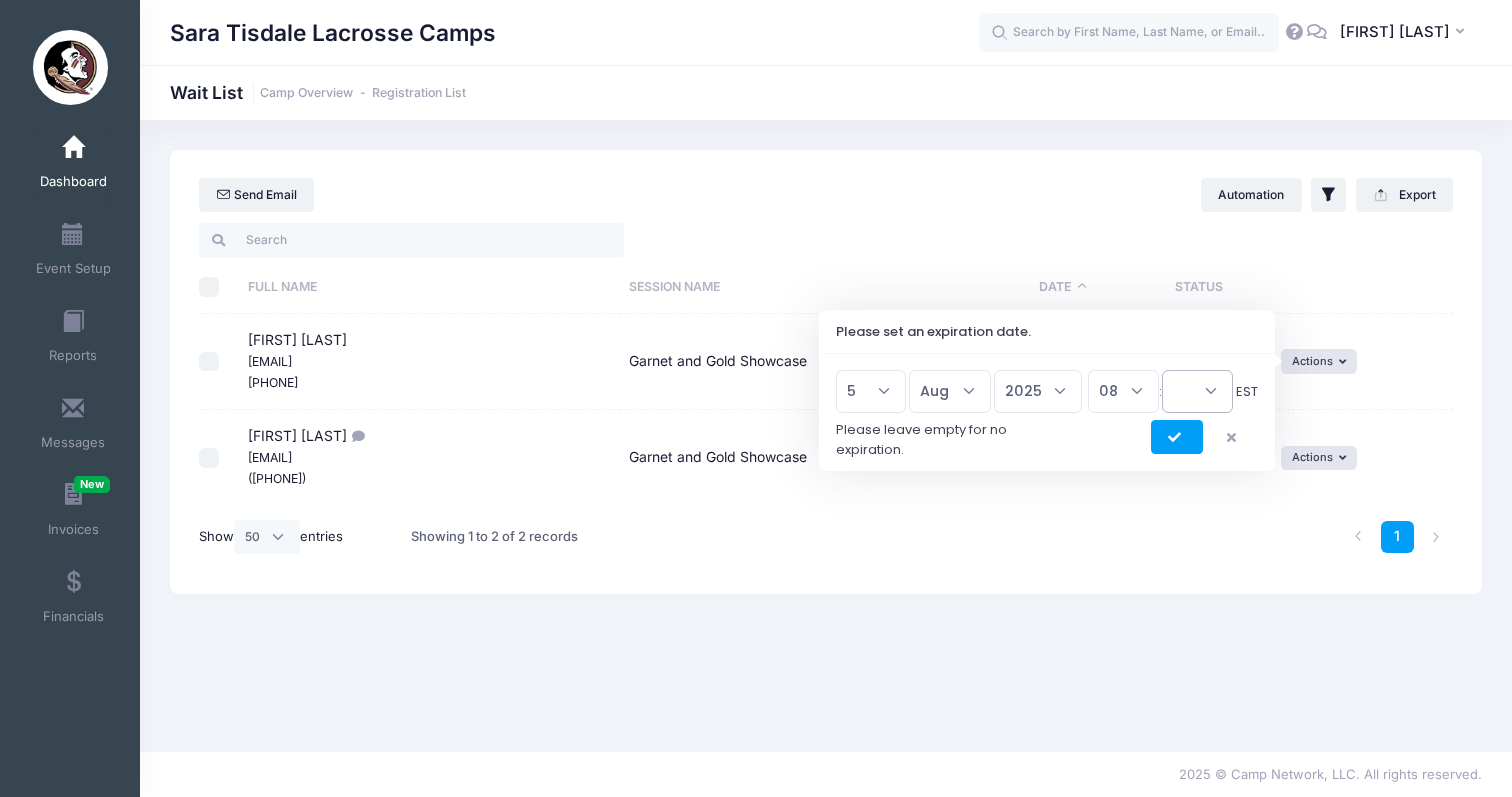 select on "0" 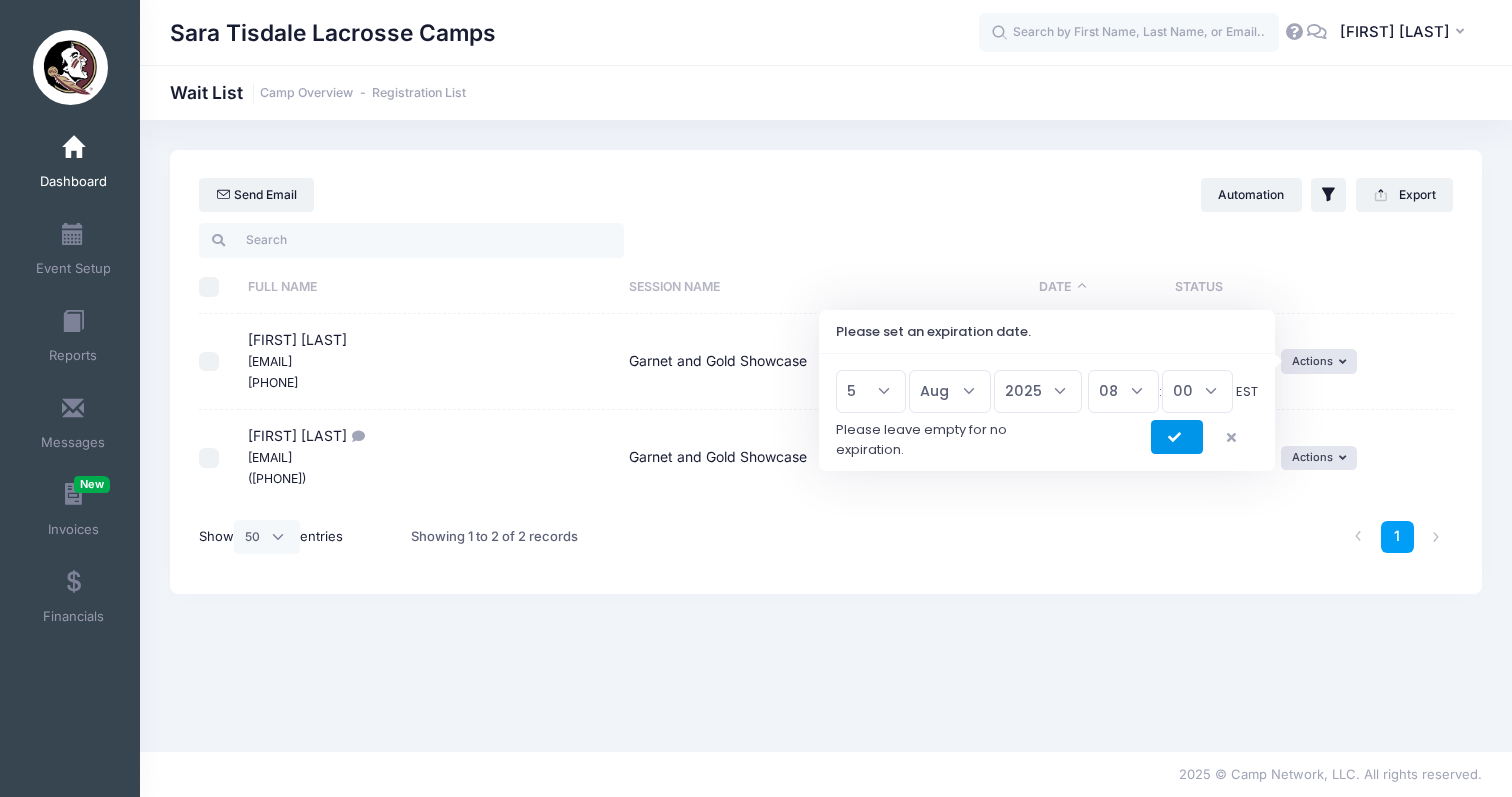 click at bounding box center [1177, 437] 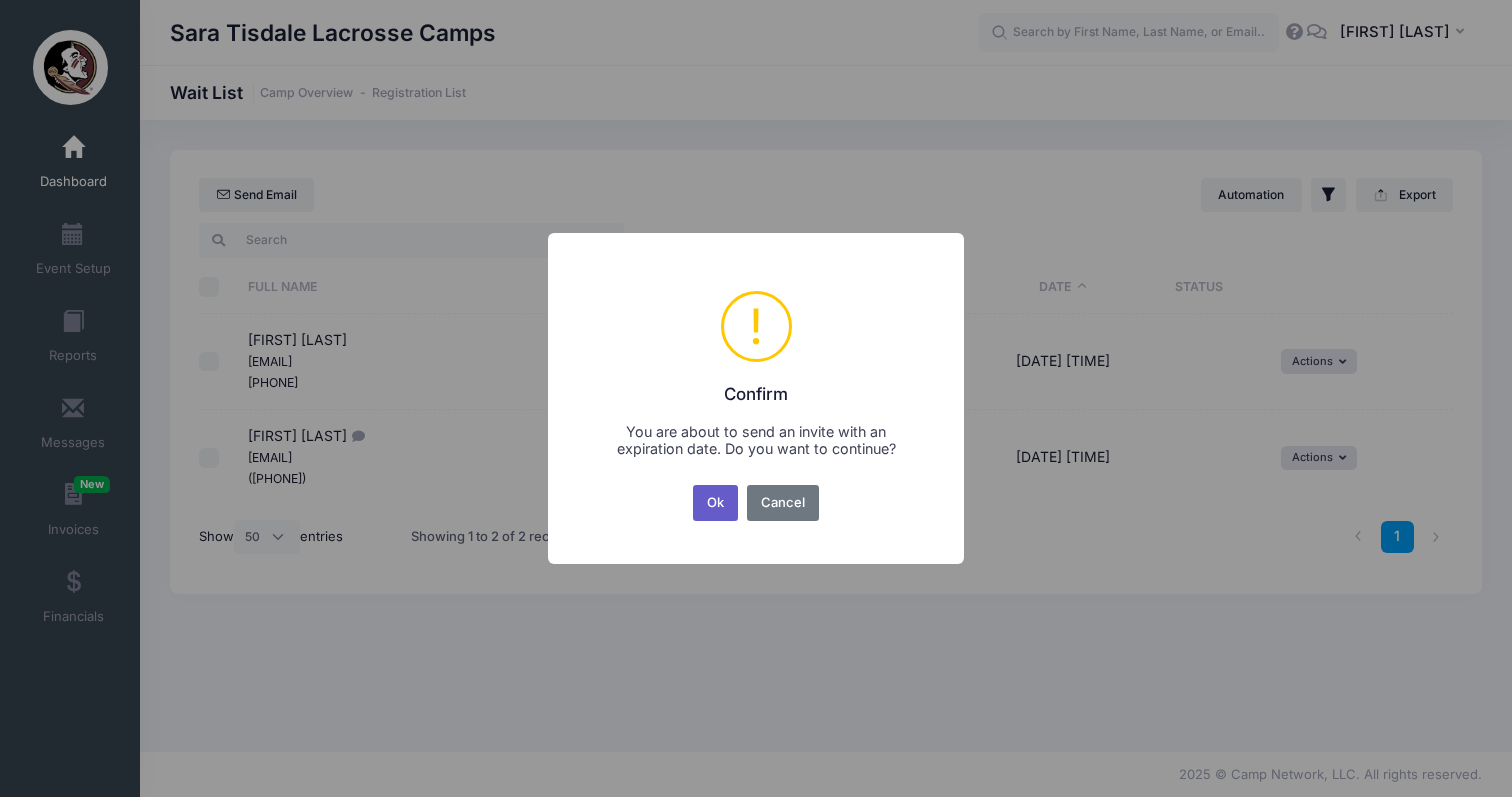 click on "Ok" at bounding box center (716, 503) 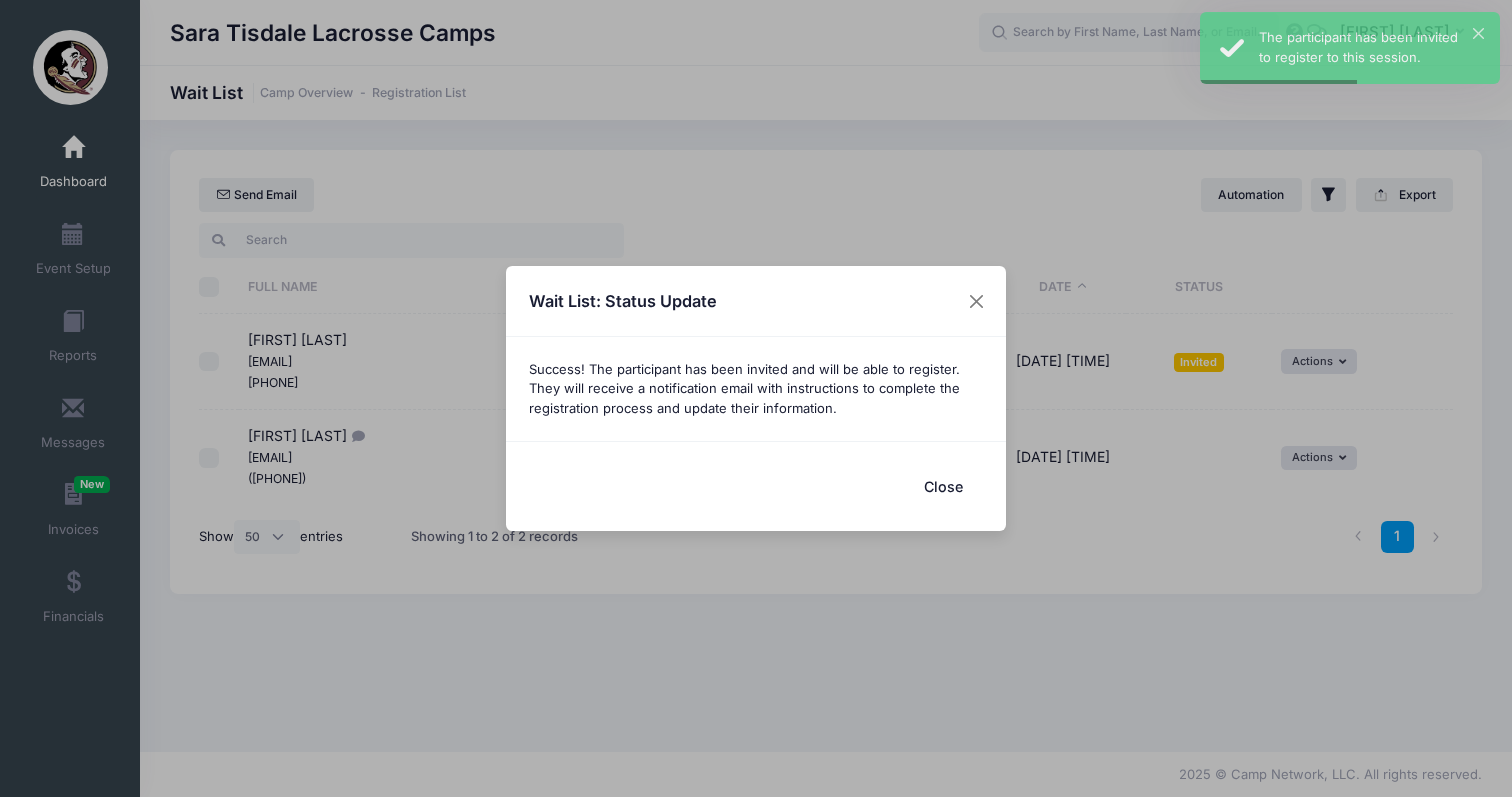 click on "Close" at bounding box center [943, 486] 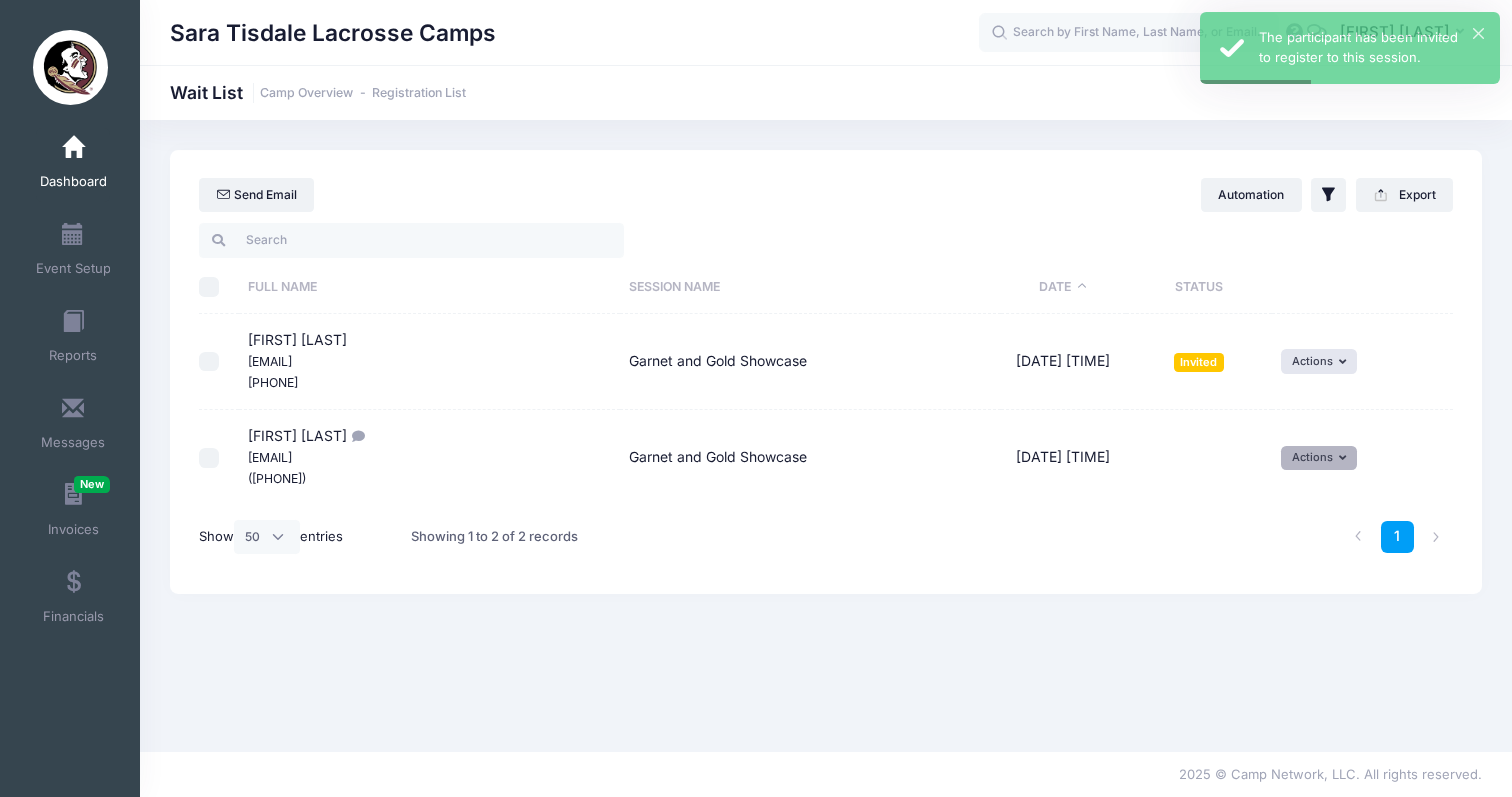 click on "Actions" at bounding box center (1319, 458) 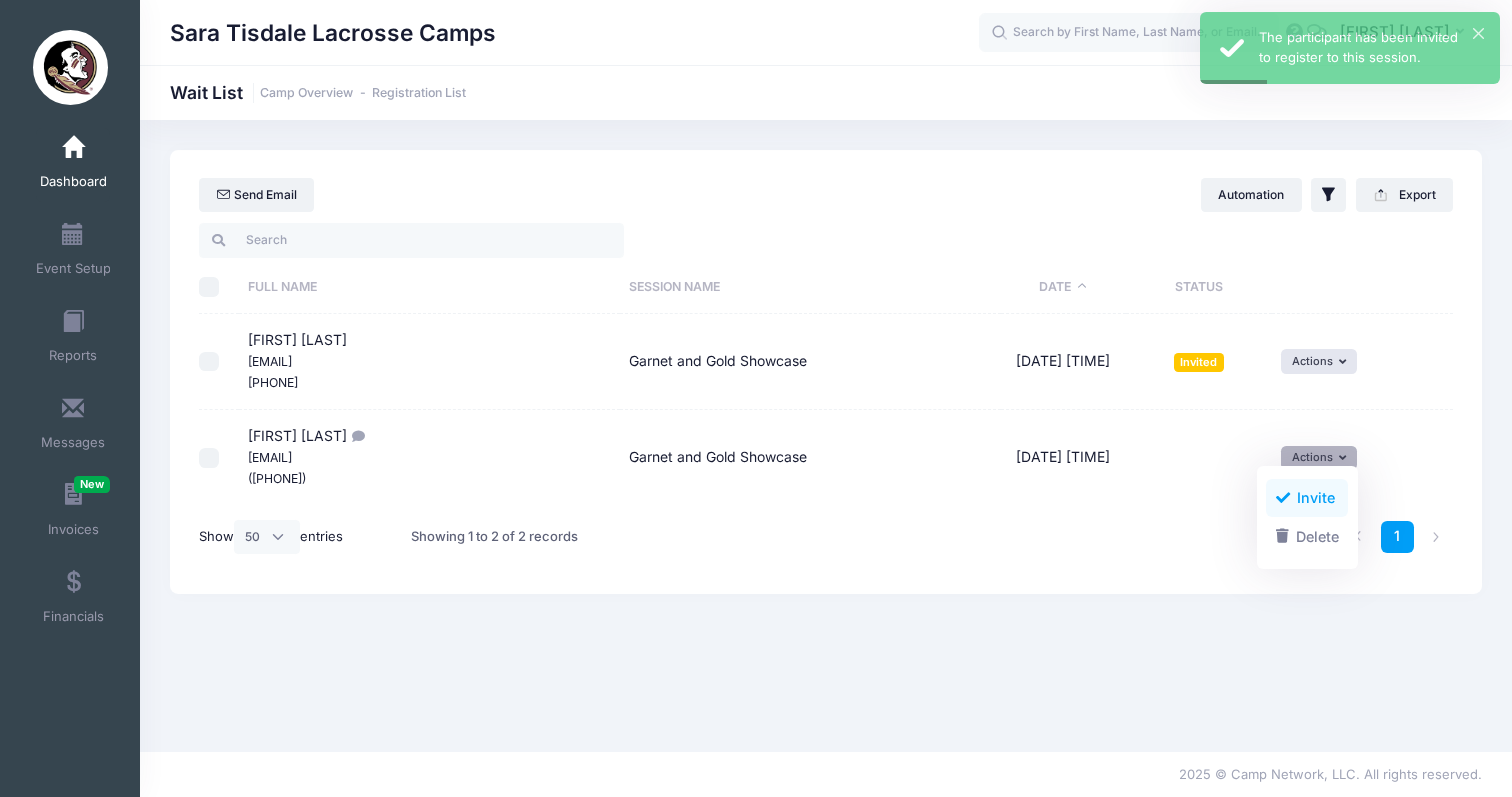 click on "Invite" at bounding box center [1307, 498] 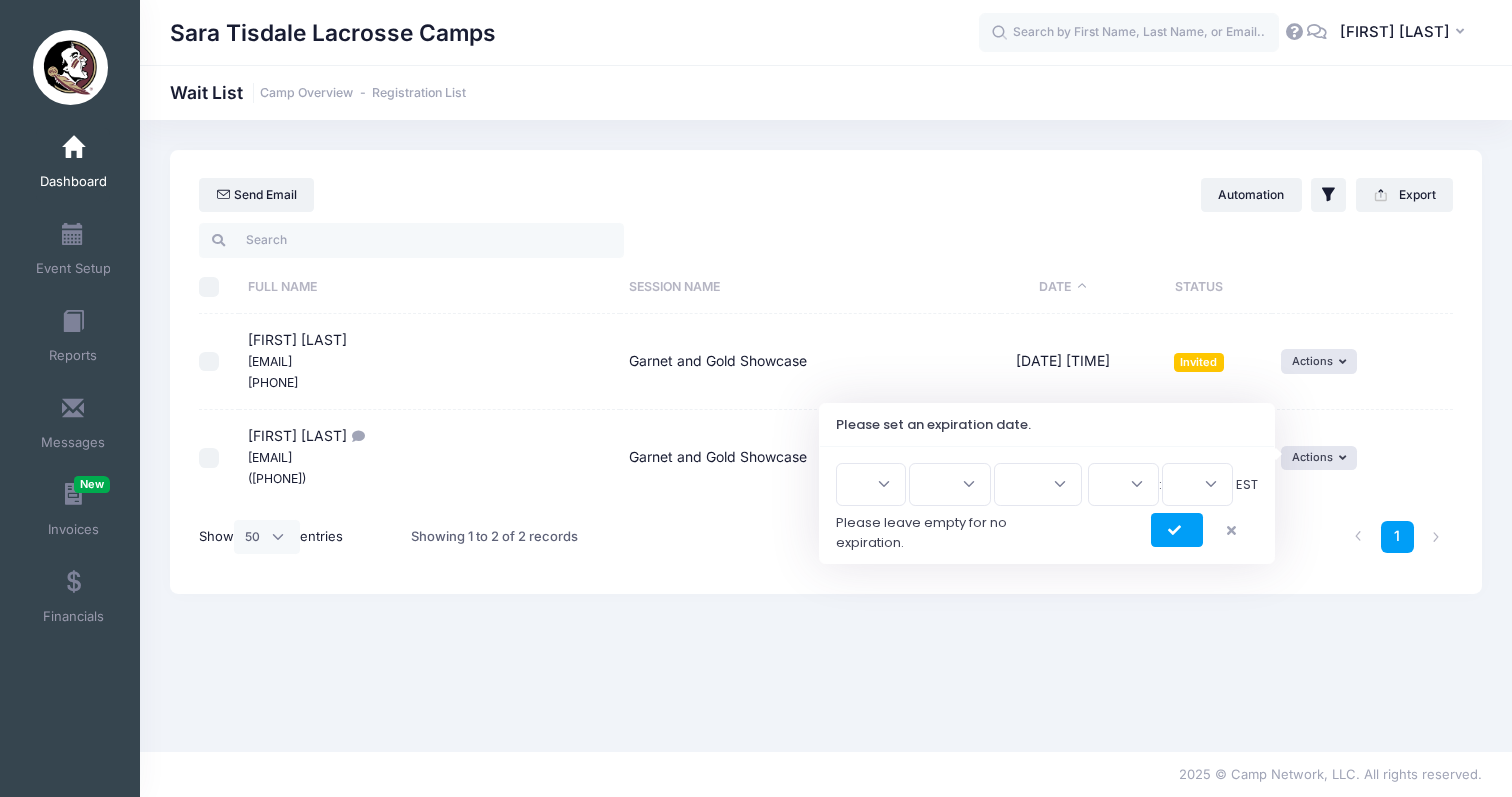 select on "5" 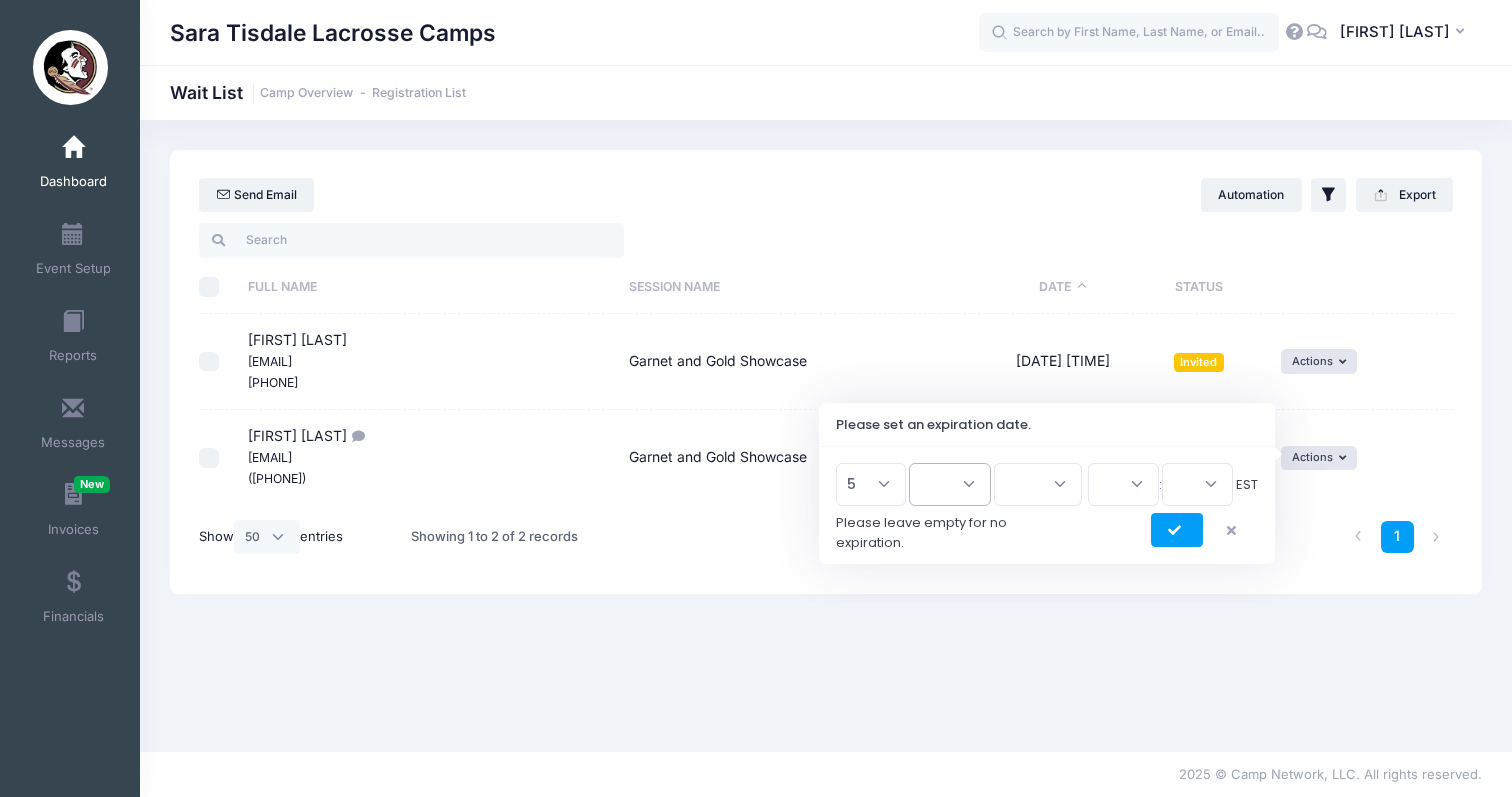 select on "7" 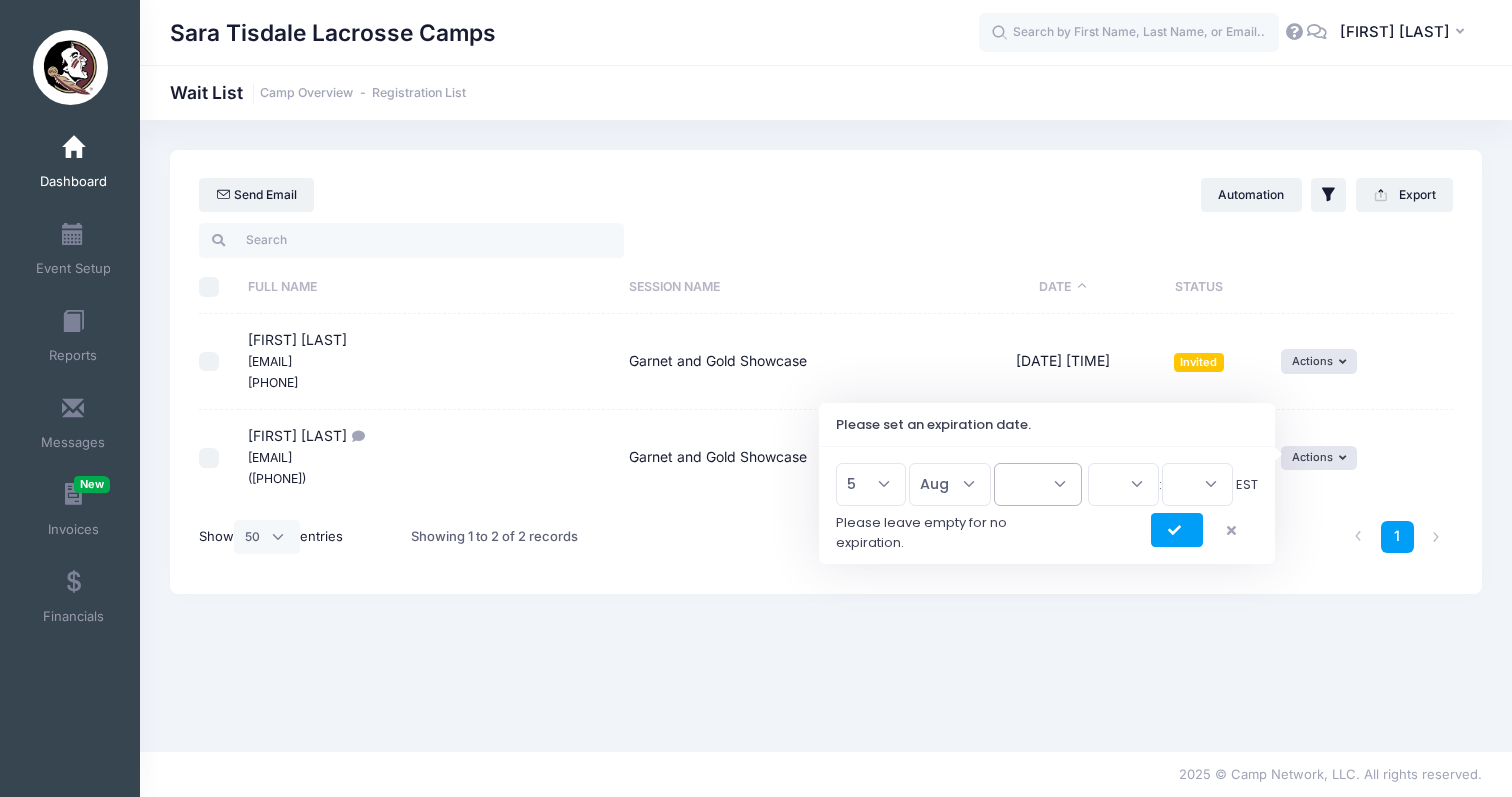 select on "2025" 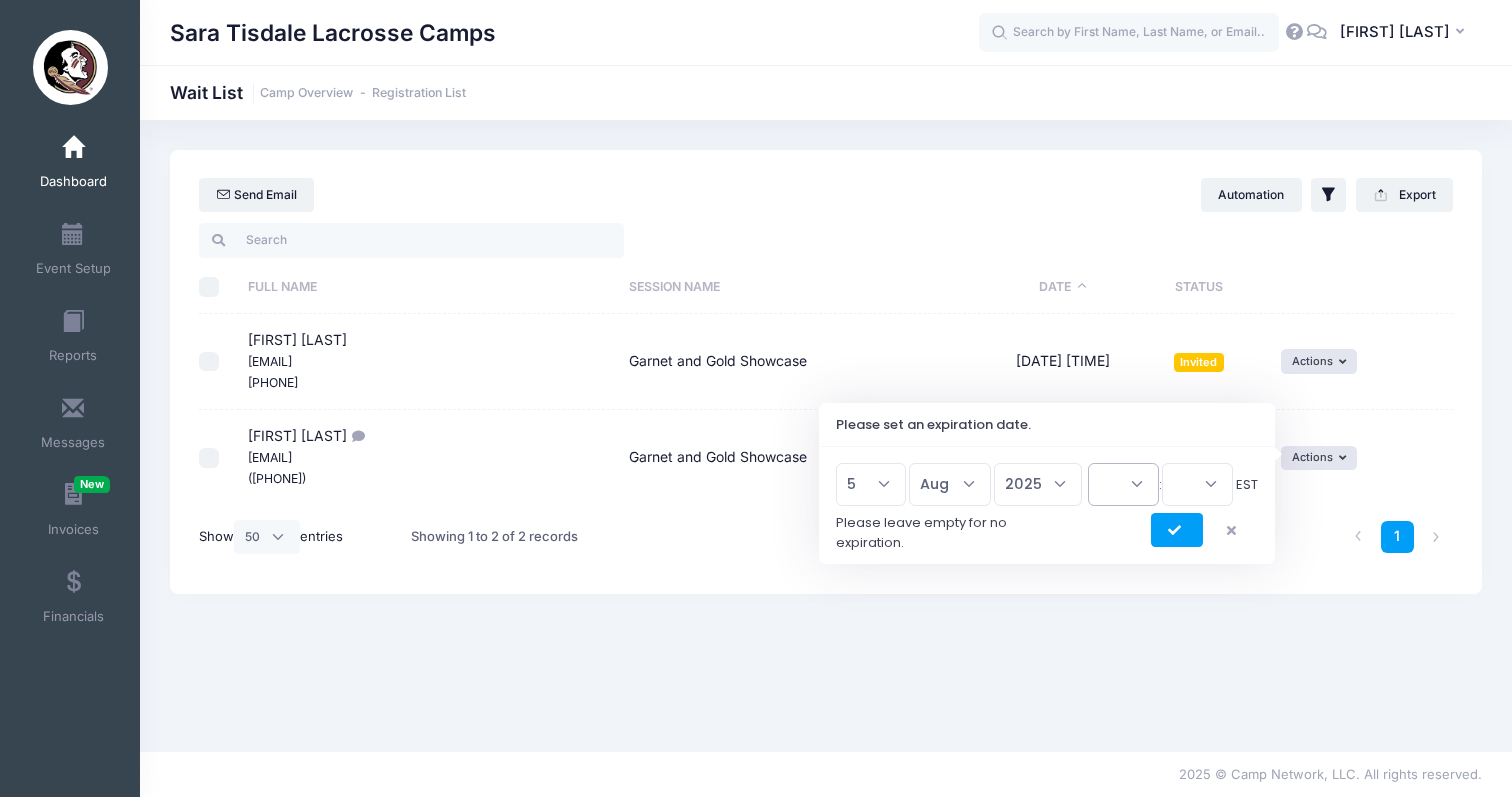 select on "8" 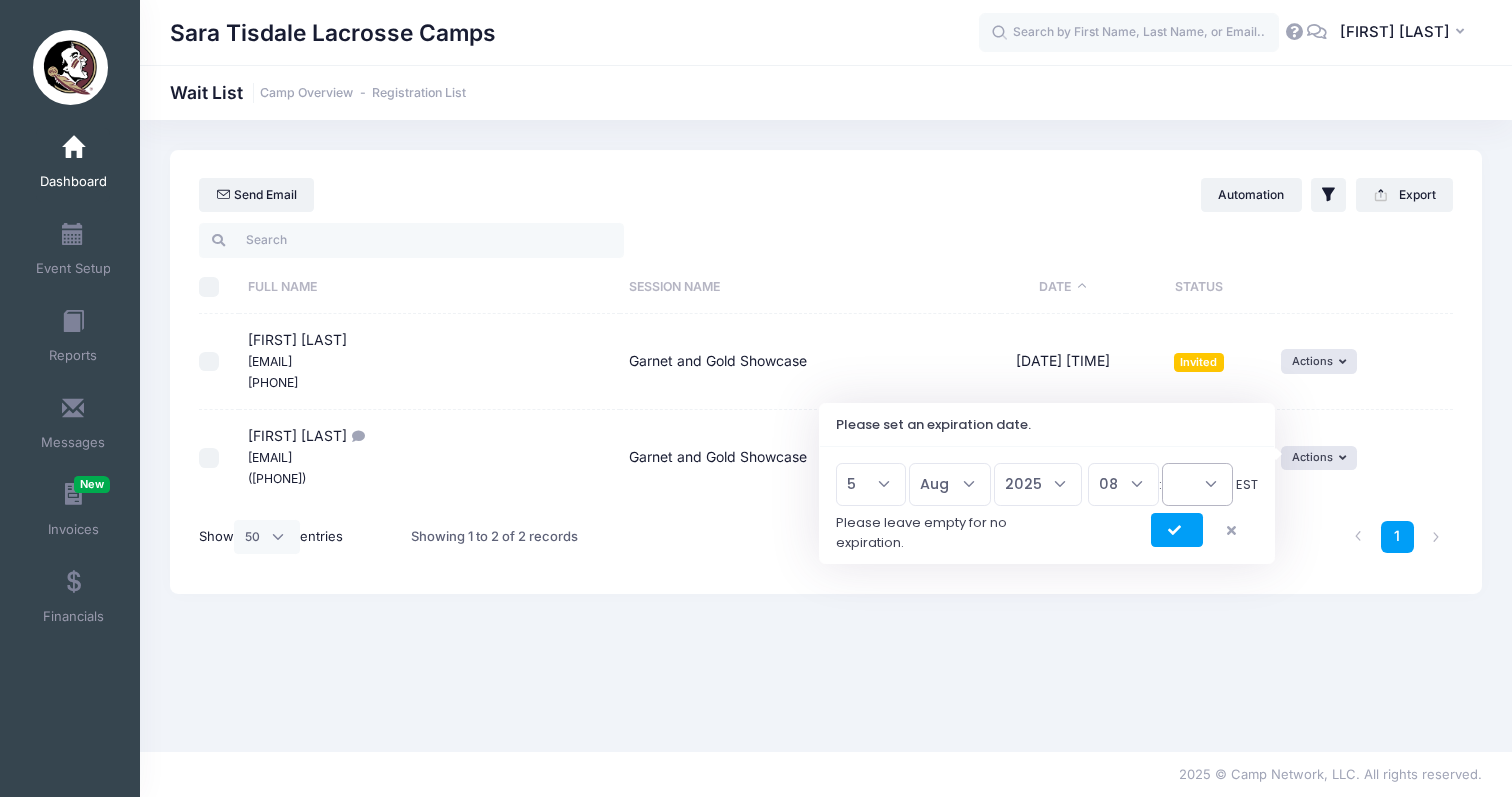 select on "0" 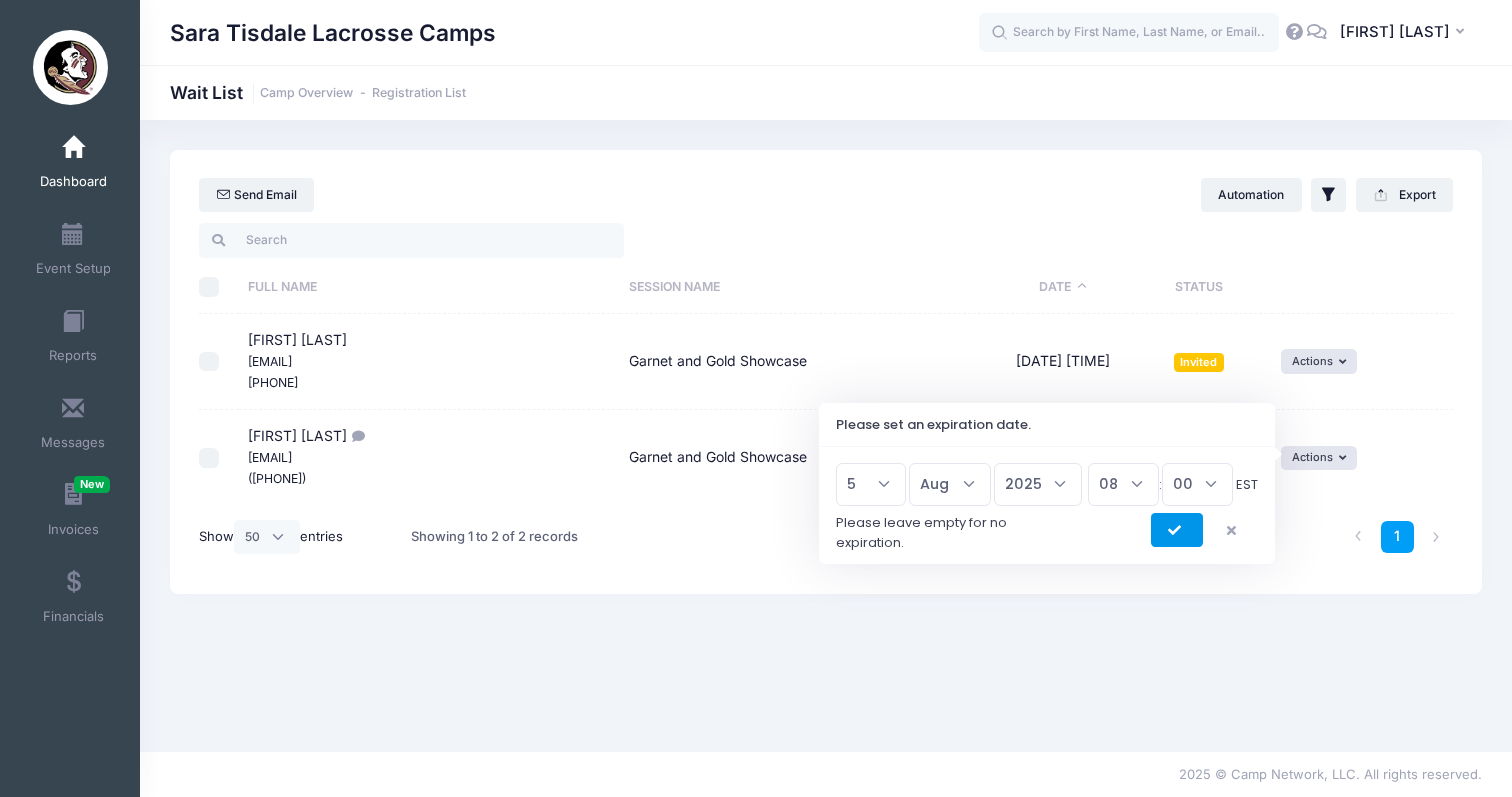click at bounding box center (1177, 530) 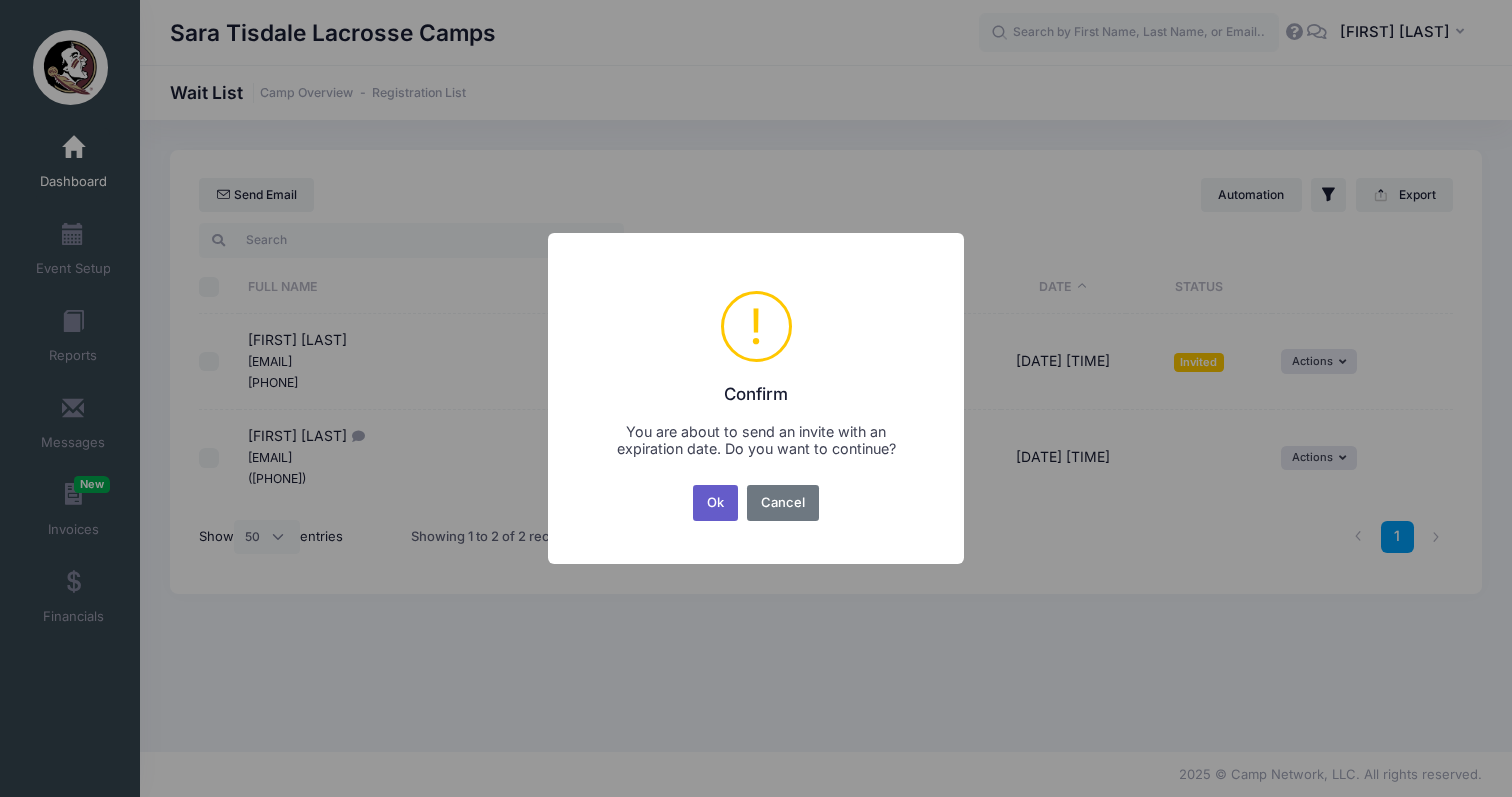 click on "Ok" at bounding box center [716, 503] 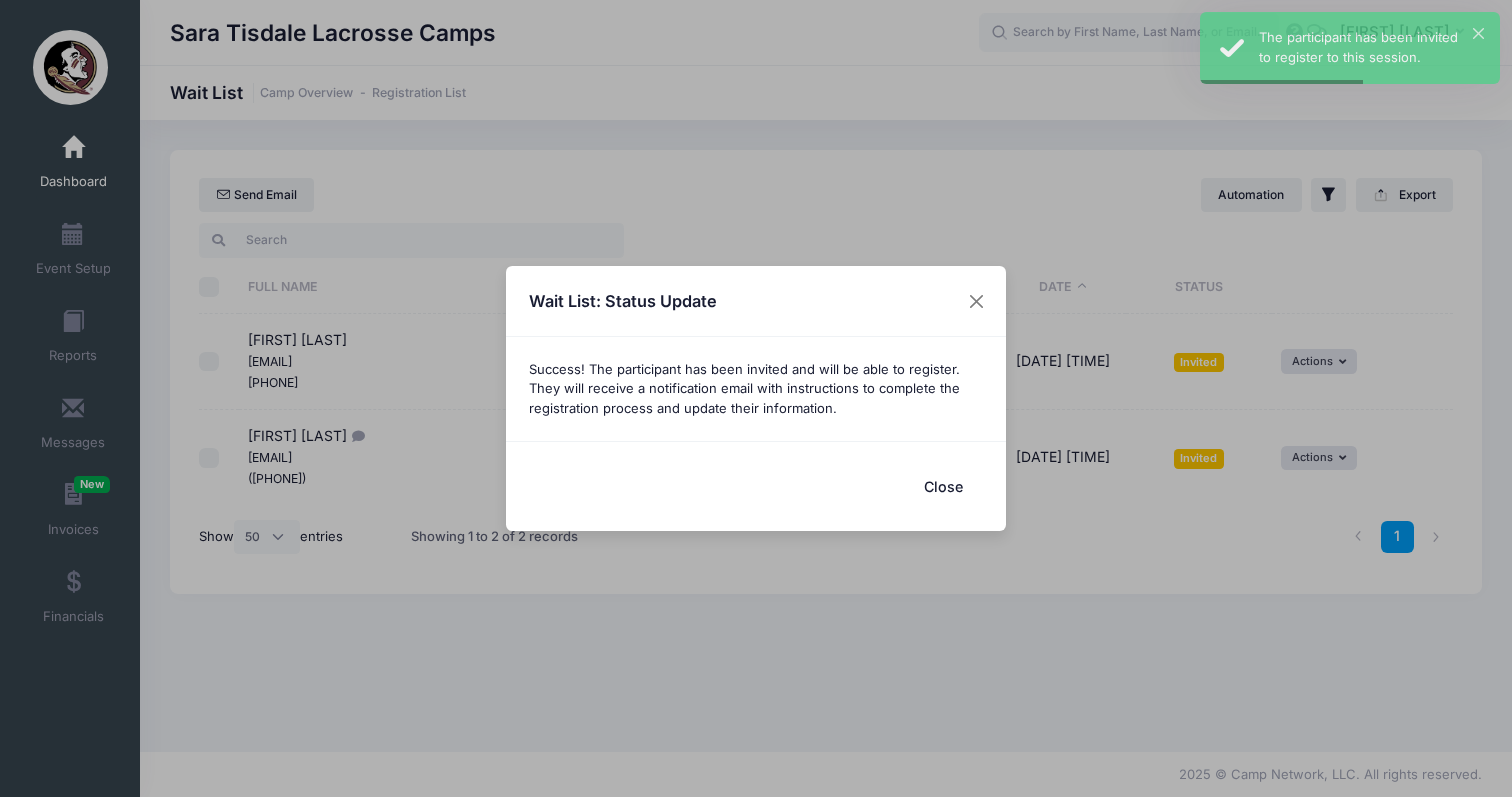 click on "Close" at bounding box center [943, 486] 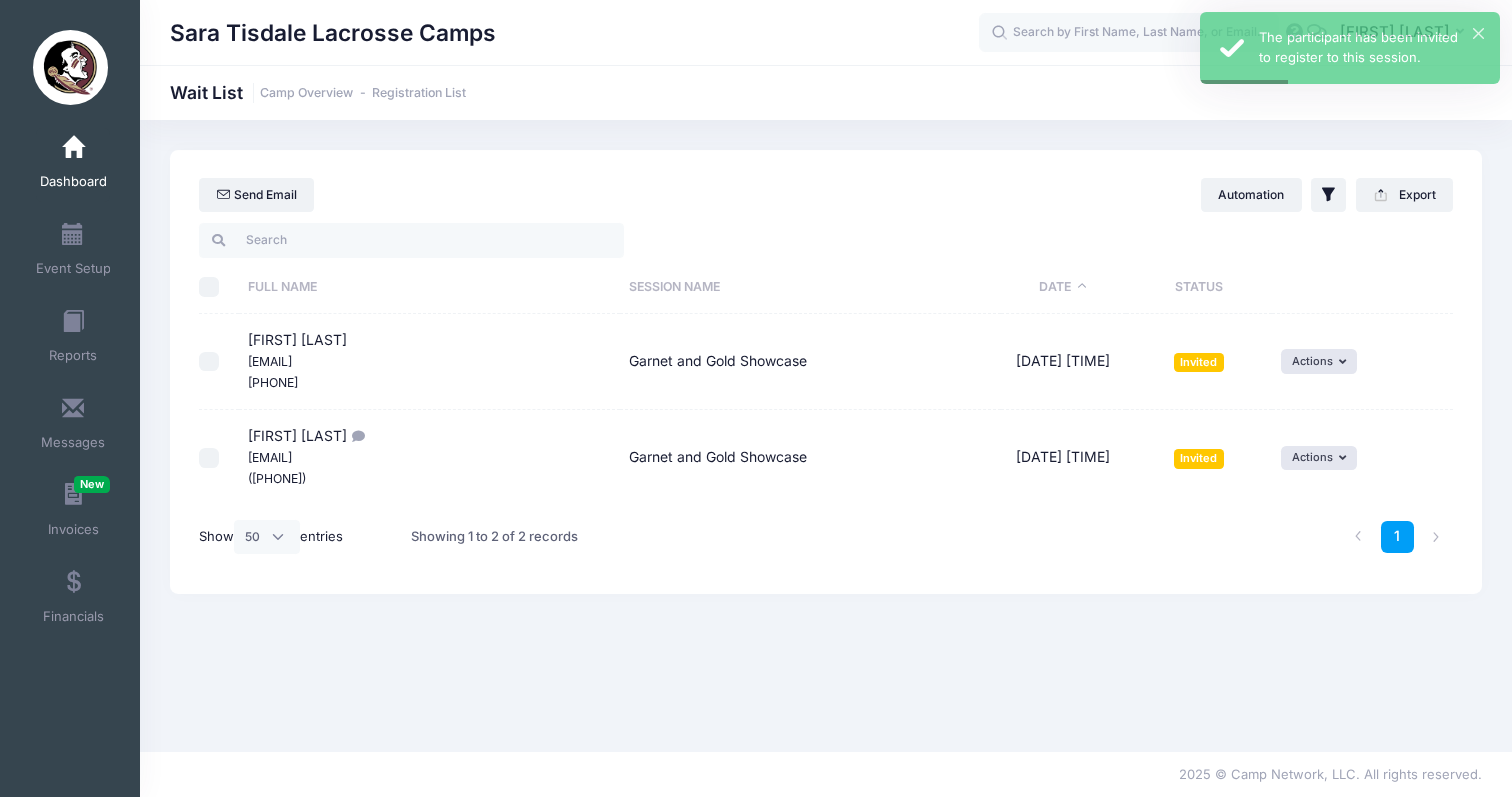 click at bounding box center (209, 458) 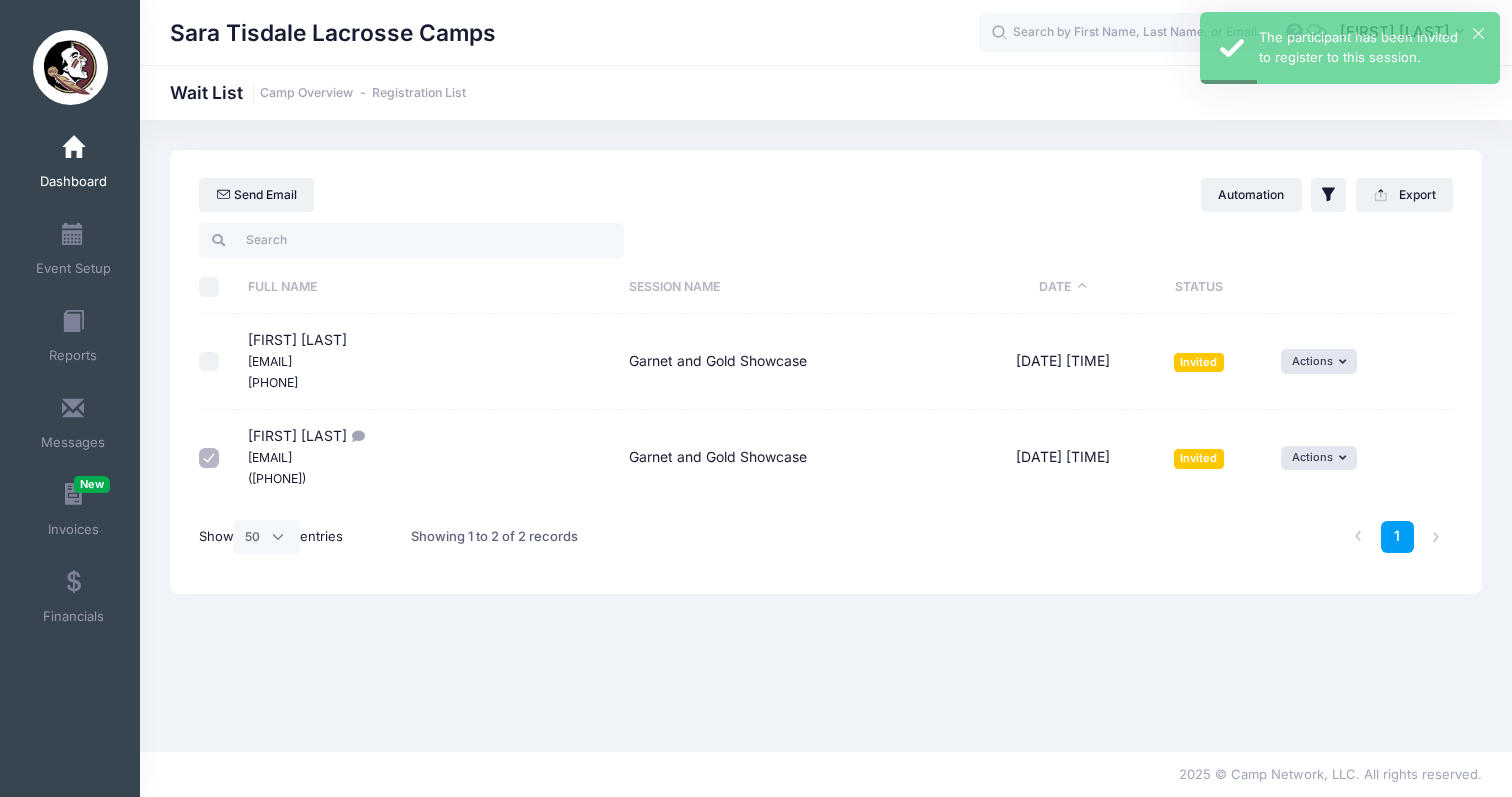 click at bounding box center [214, 362] 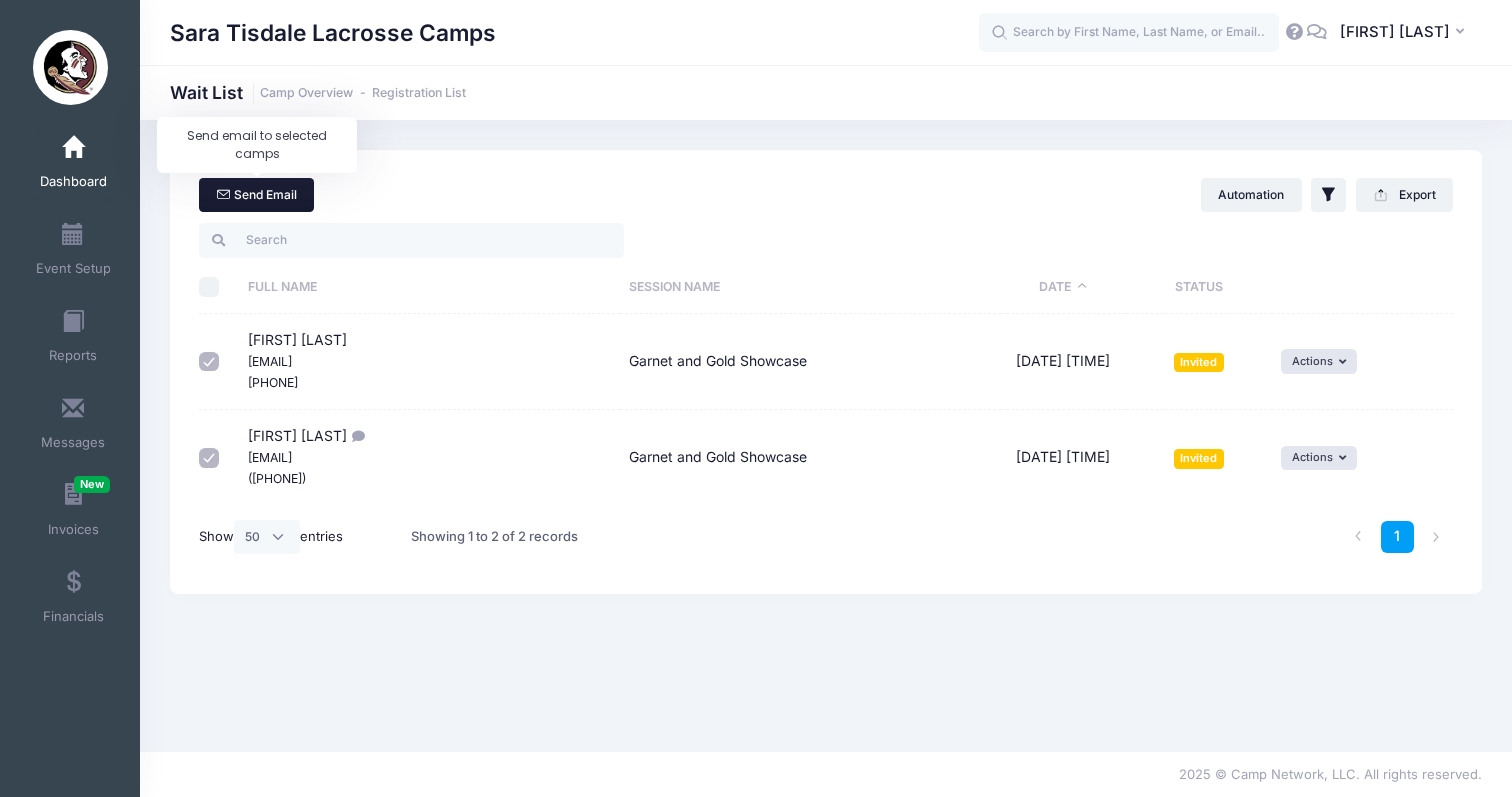 click on "Send Email" at bounding box center (256, 195) 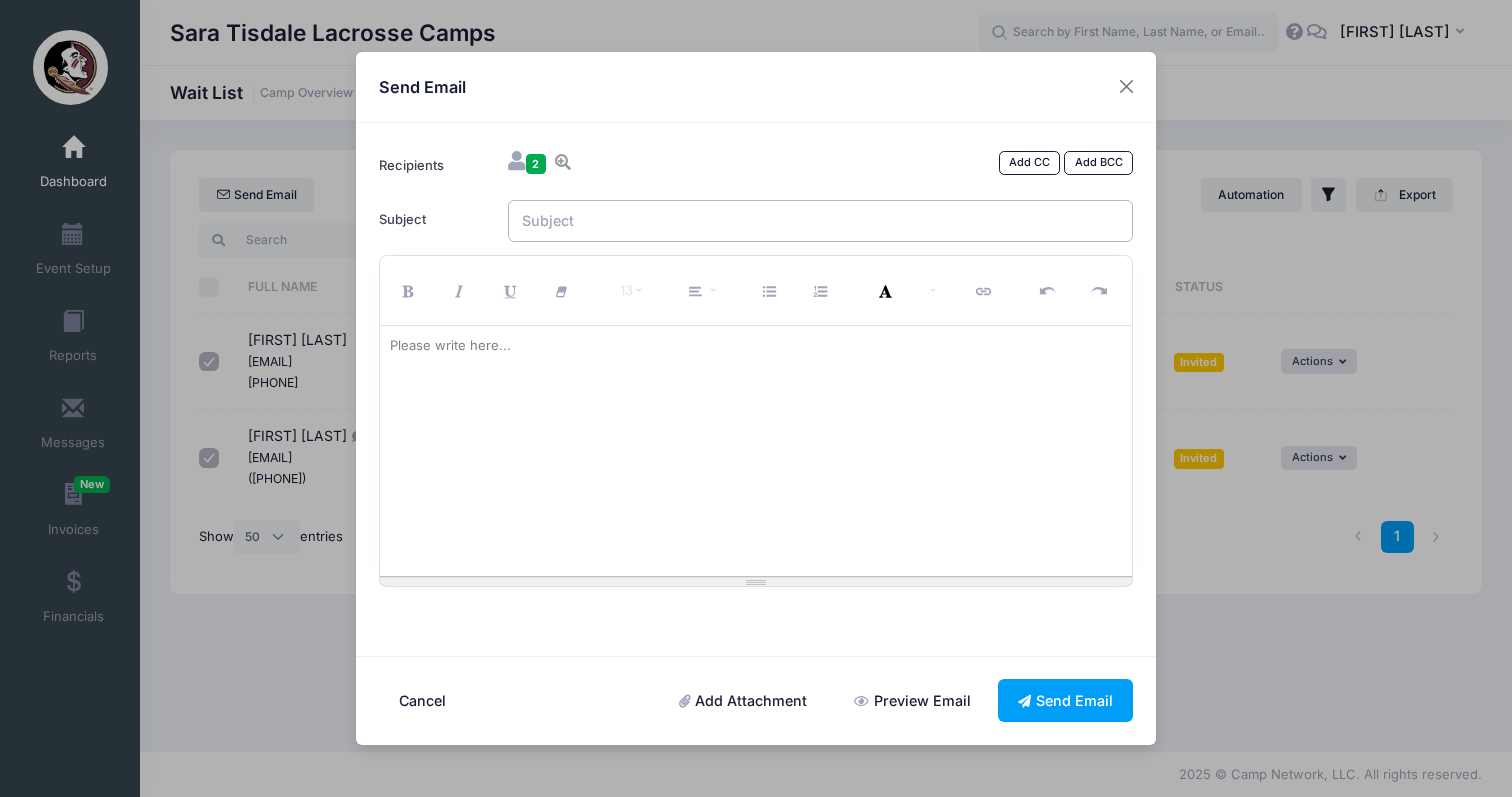 click on "Subject" at bounding box center (821, 221) 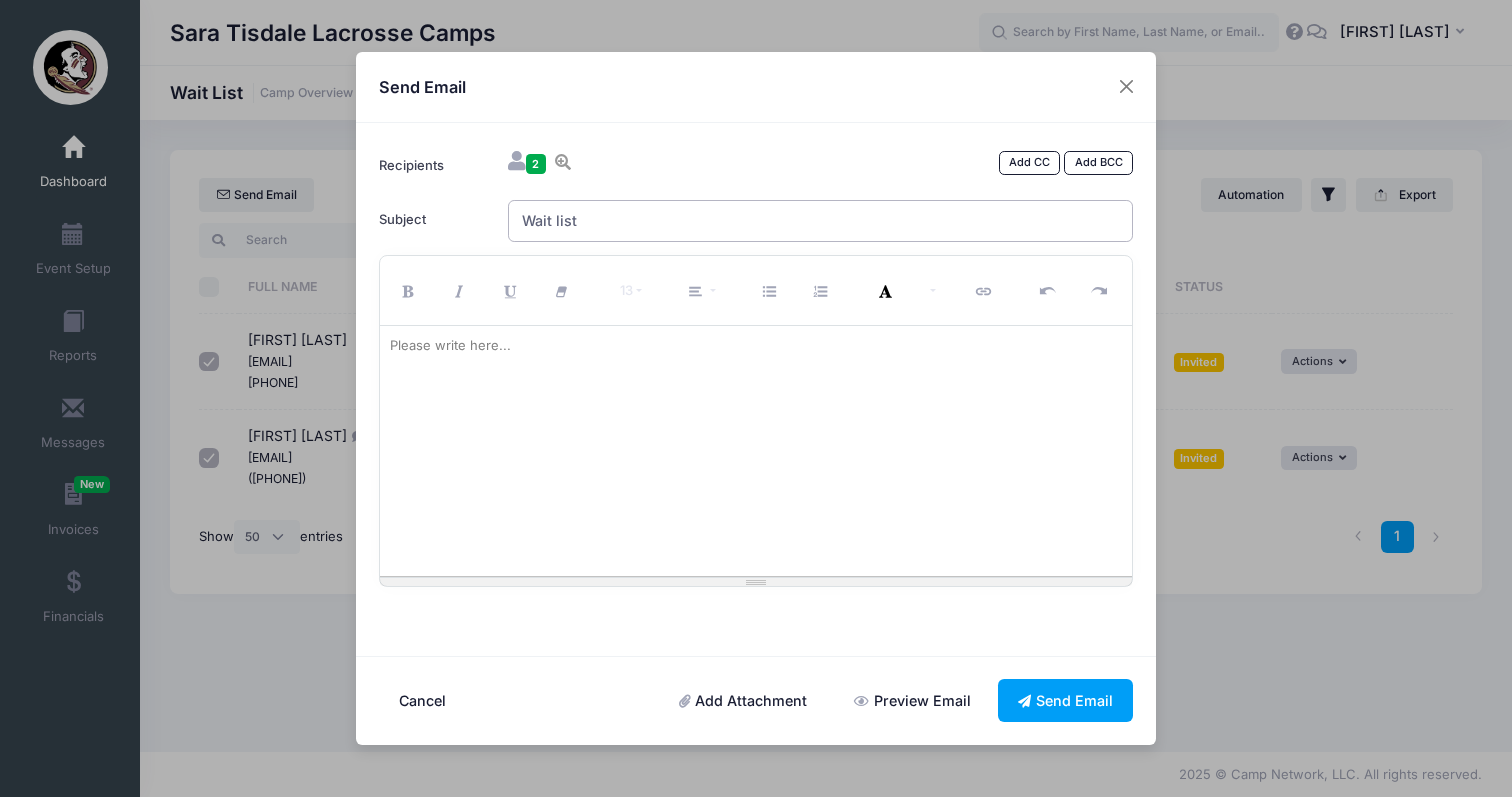 type on "Wait list" 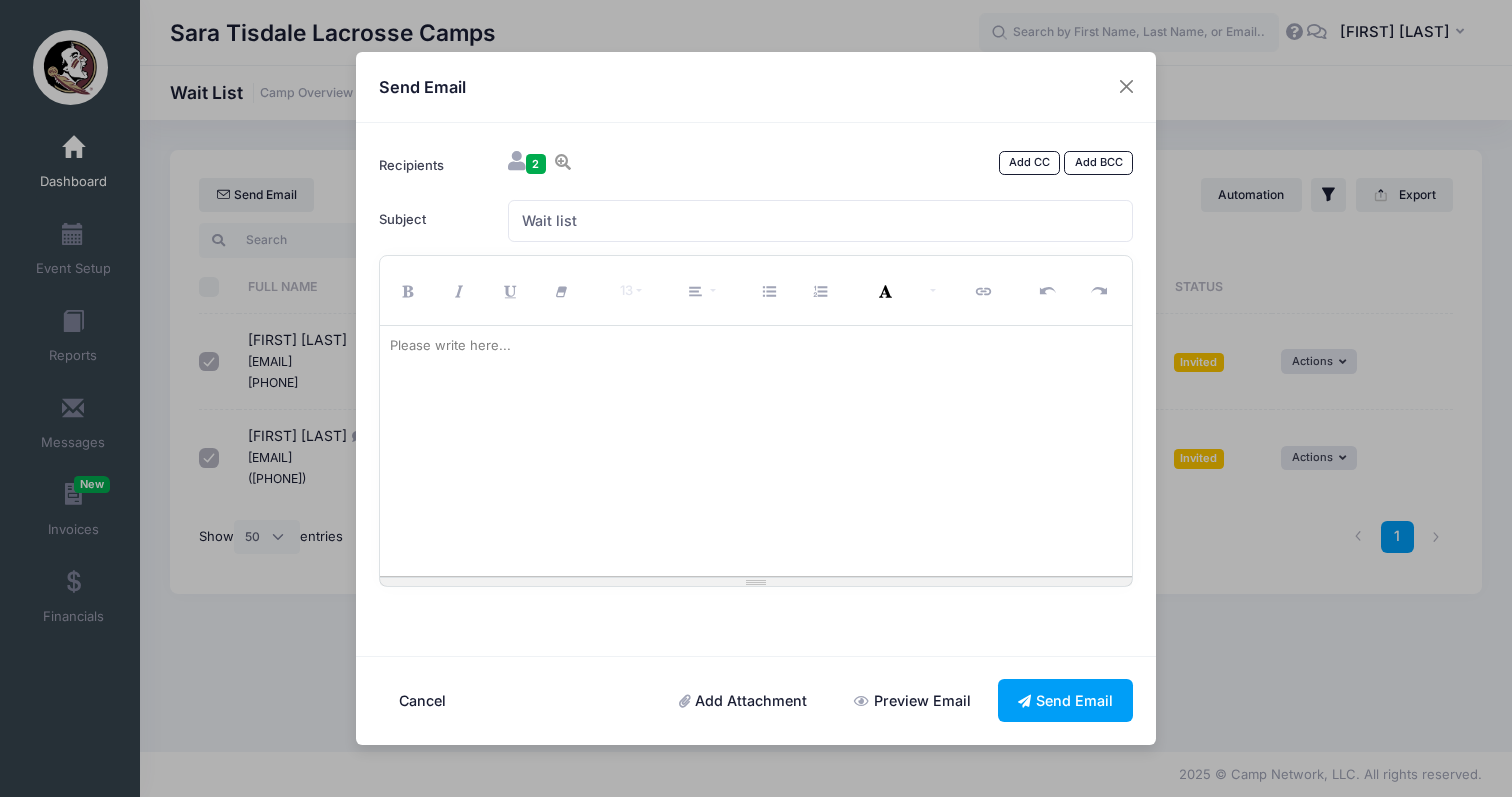 click at bounding box center (756, 451) 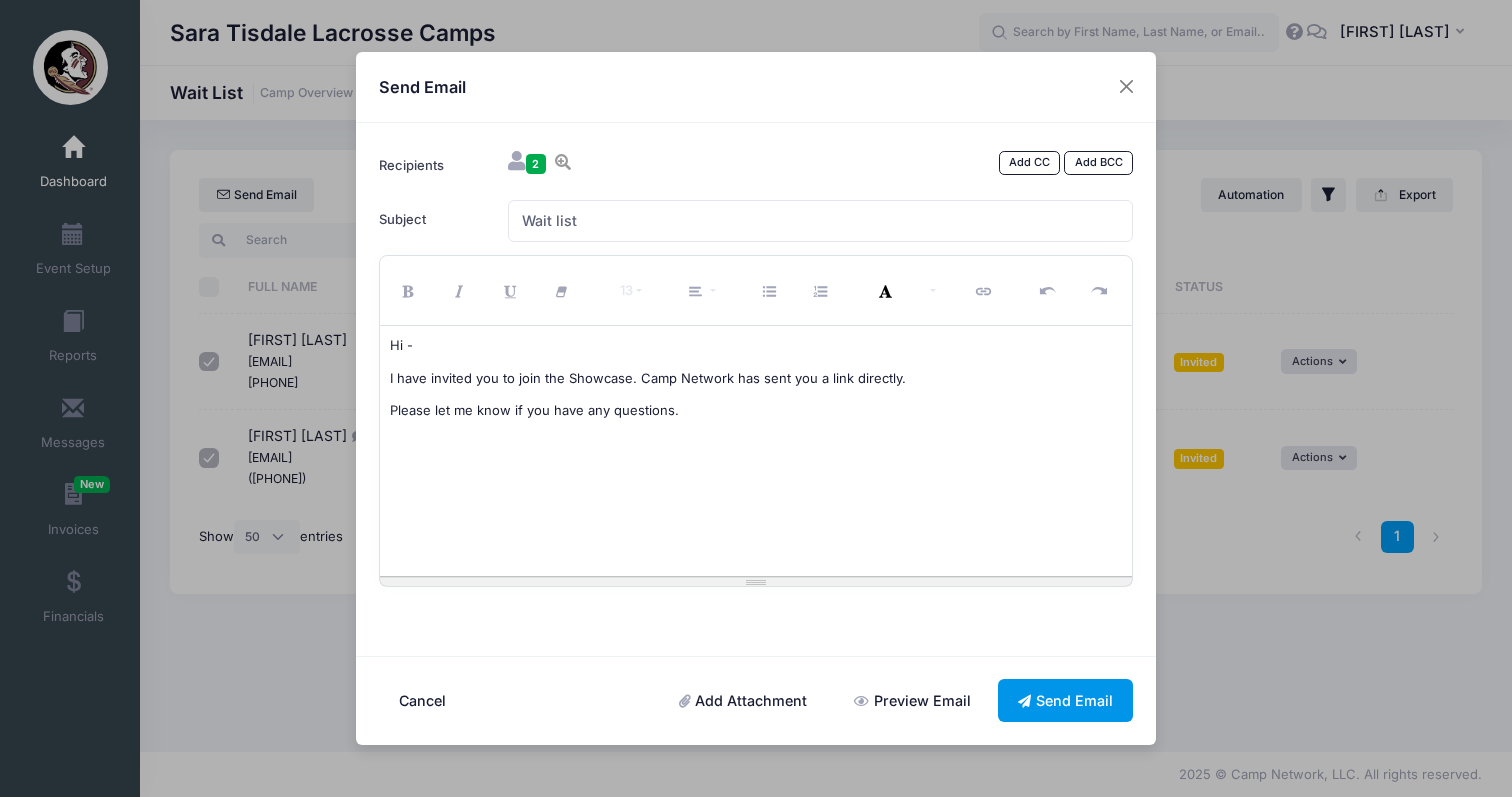 click on "Send Email" at bounding box center (1066, 700) 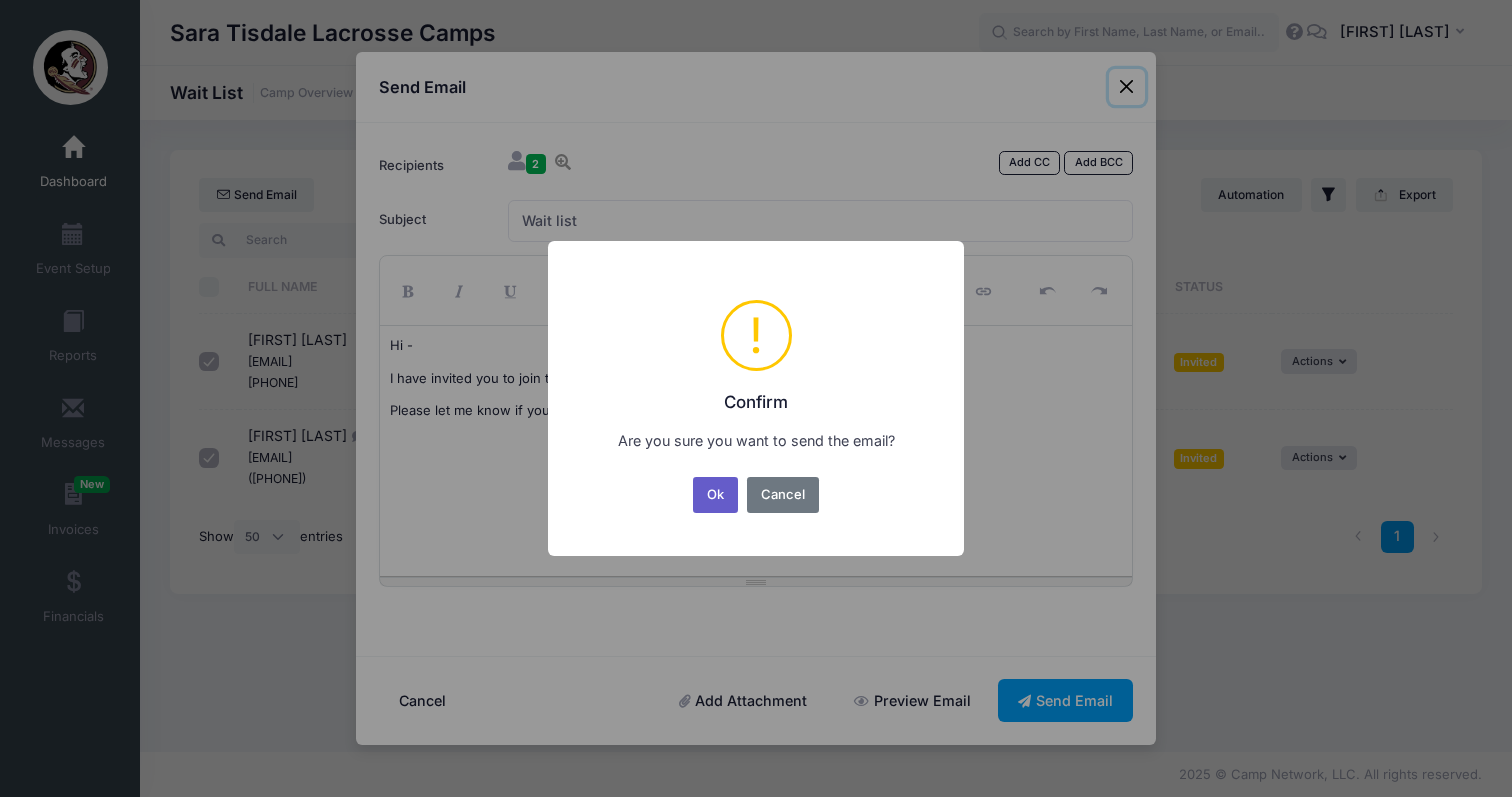 click on "Ok" at bounding box center [716, 495] 